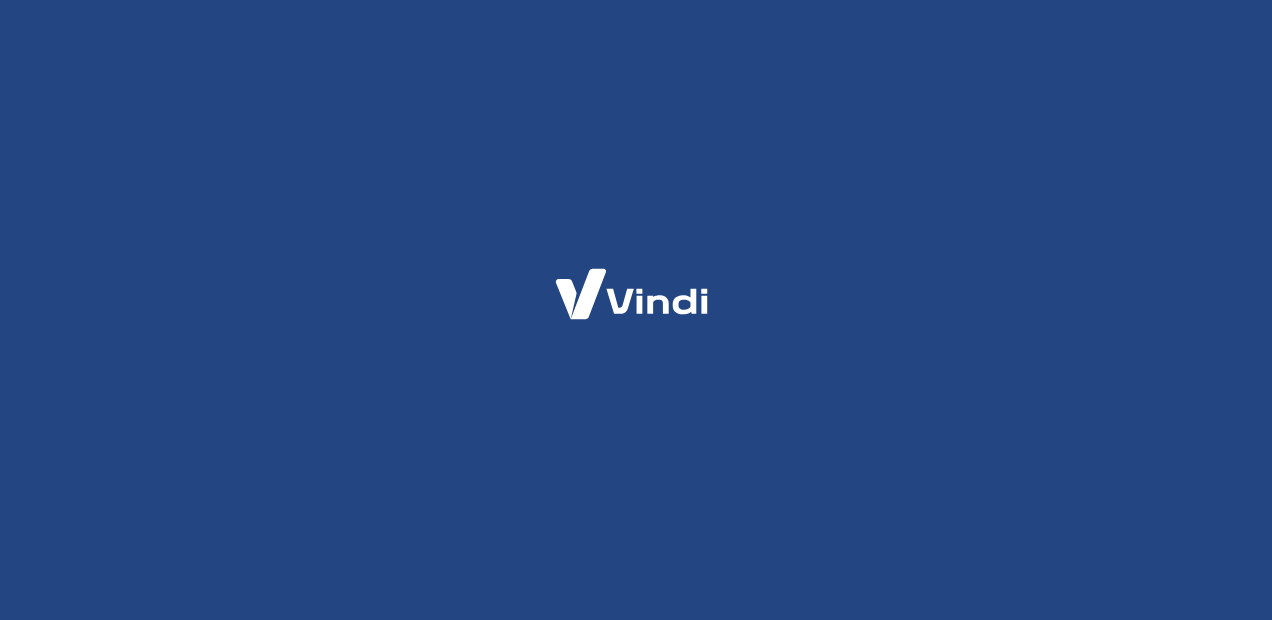 scroll, scrollTop: 0, scrollLeft: 0, axis: both 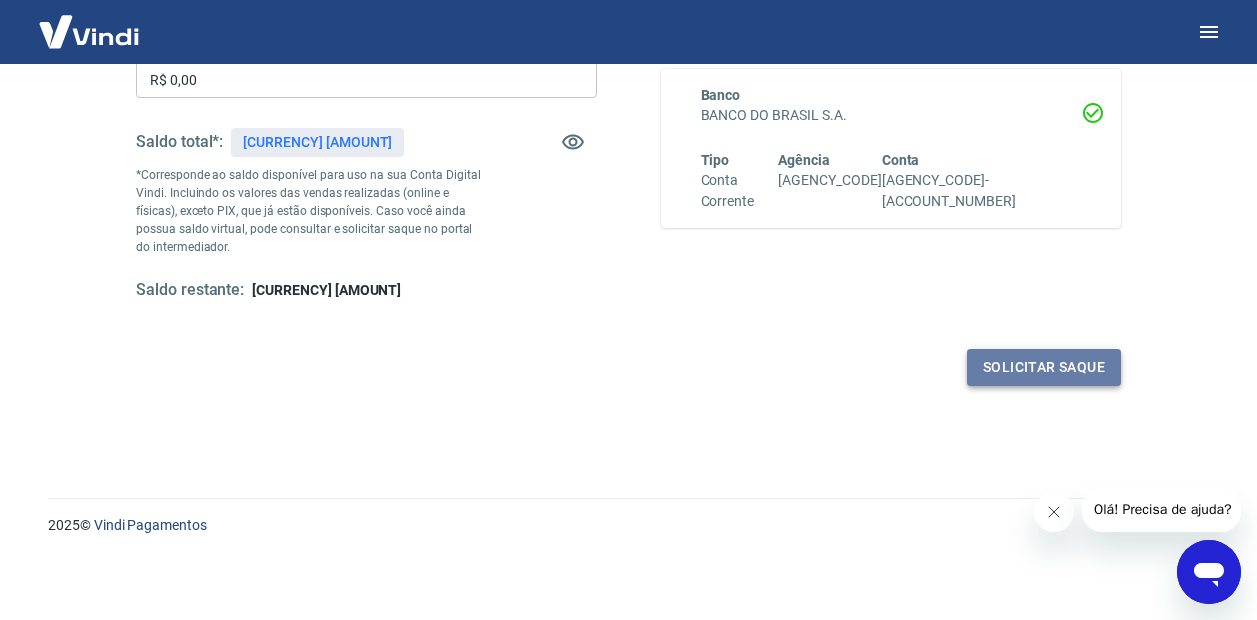 click on "Solicitar saque" at bounding box center (1044, 367) 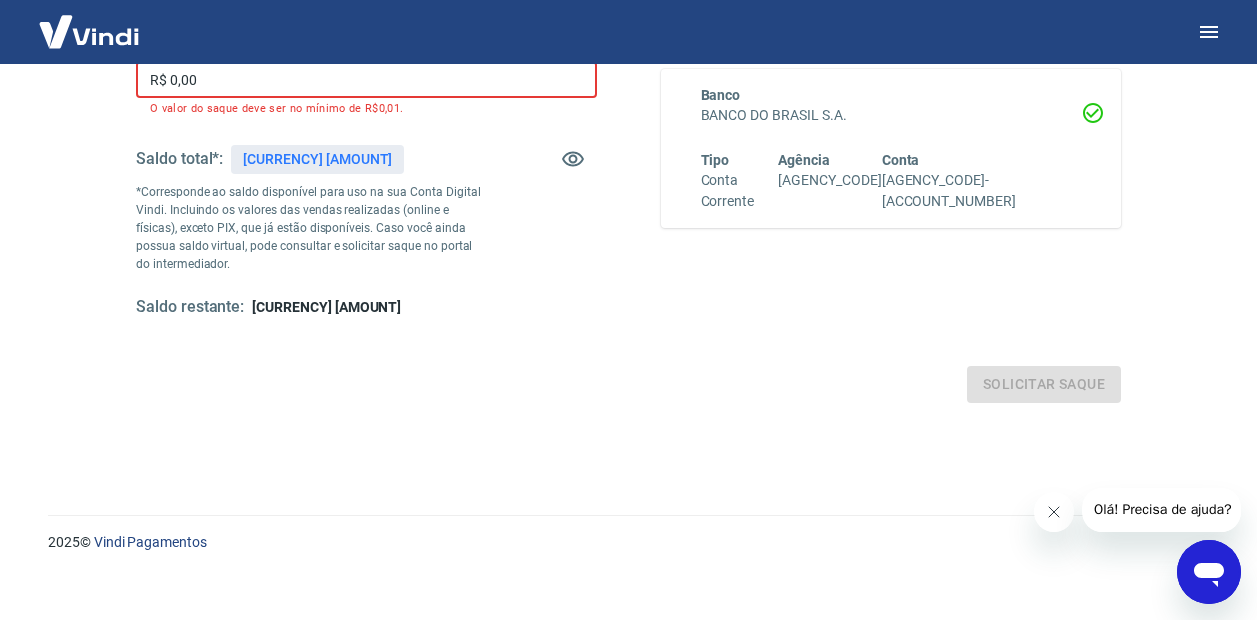 drag, startPoint x: 213, startPoint y: 82, endPoint x: 102, endPoint y: 102, distance: 112.78741 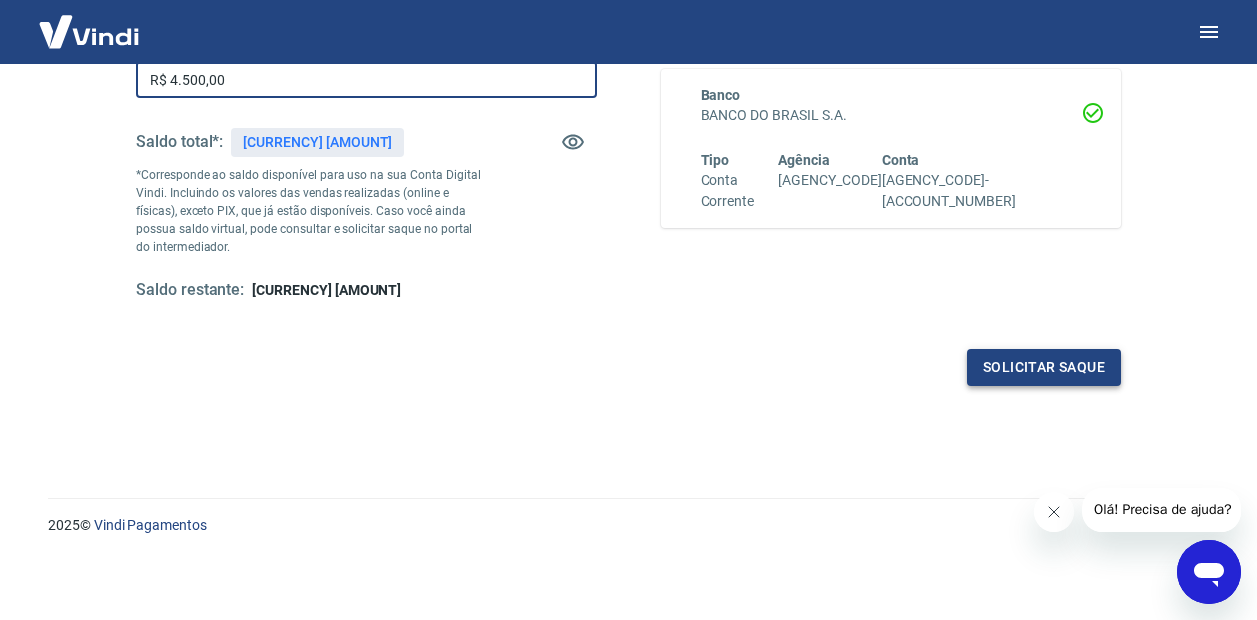 type on "R$ 4.500,00" 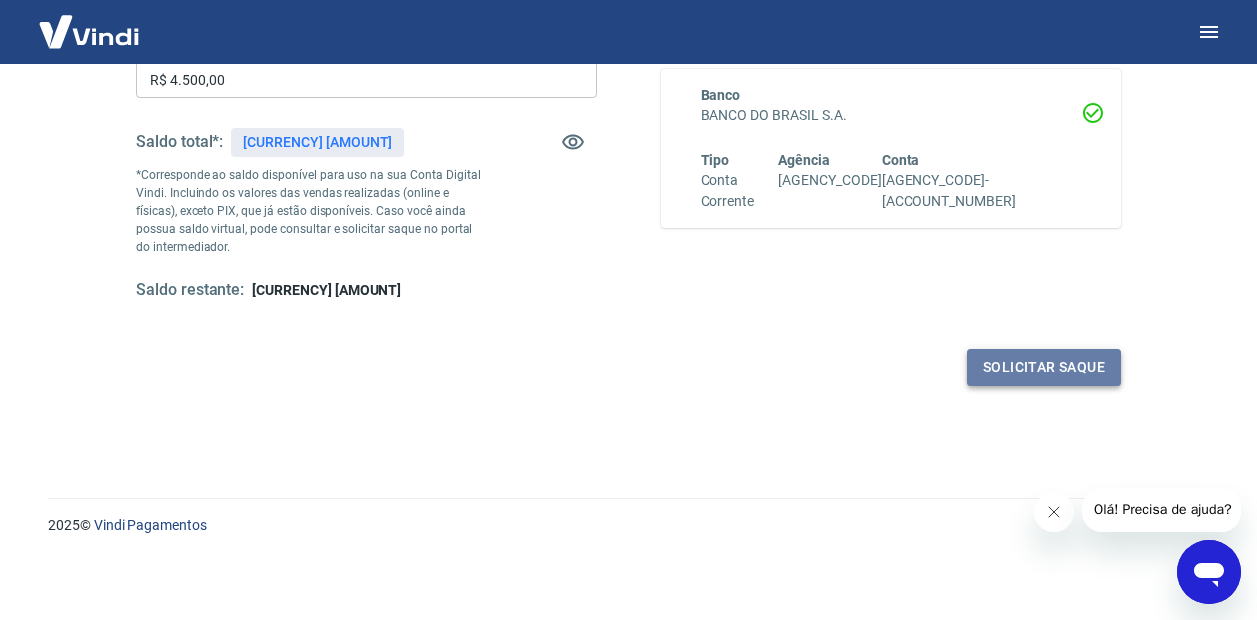 click on "Solicitar saque" at bounding box center [1044, 367] 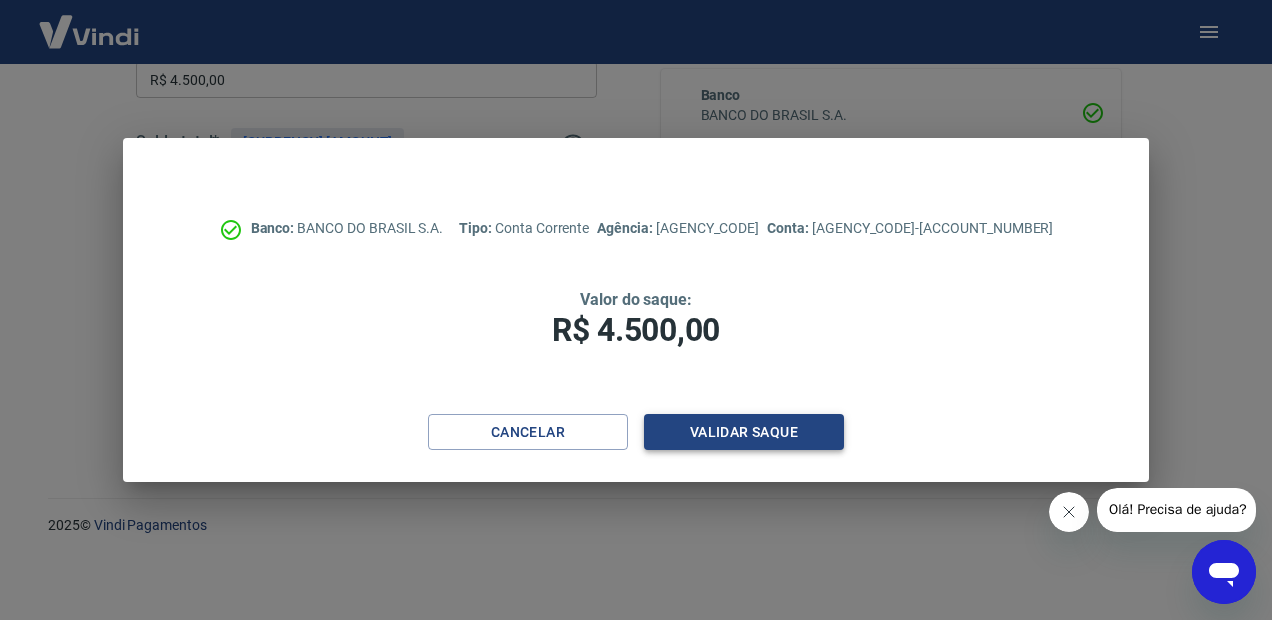 click on "Validar saque" at bounding box center [744, 432] 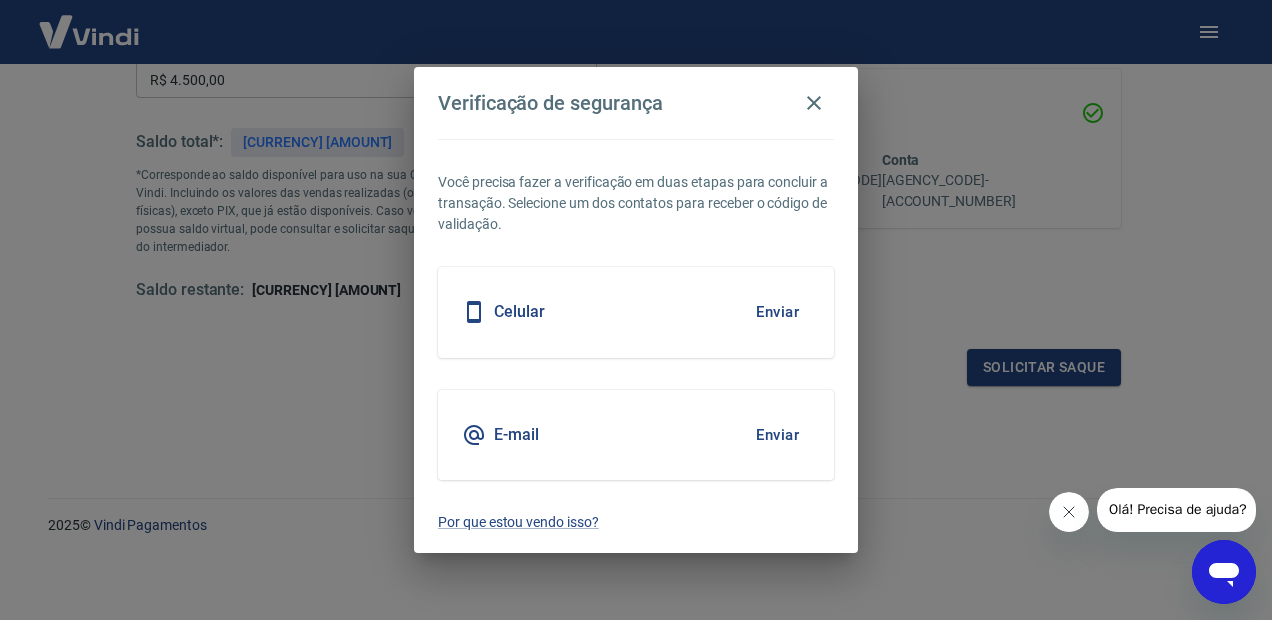 click on "Enviar" at bounding box center [777, 312] 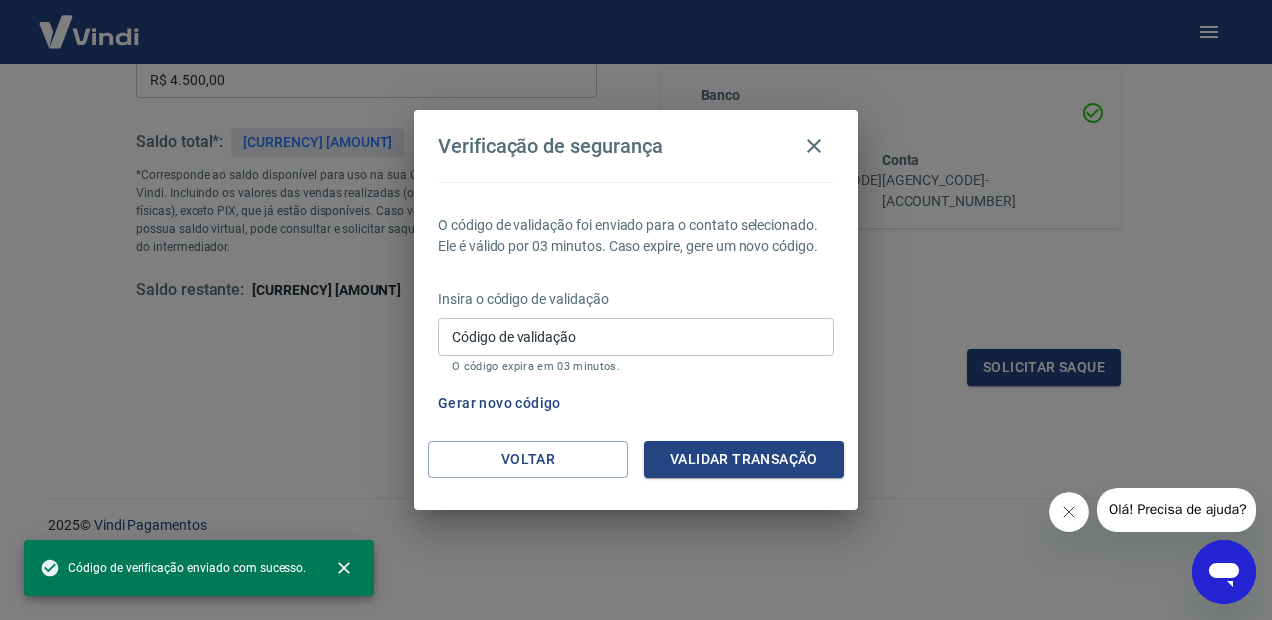 click on "Código de validação" at bounding box center [636, 336] 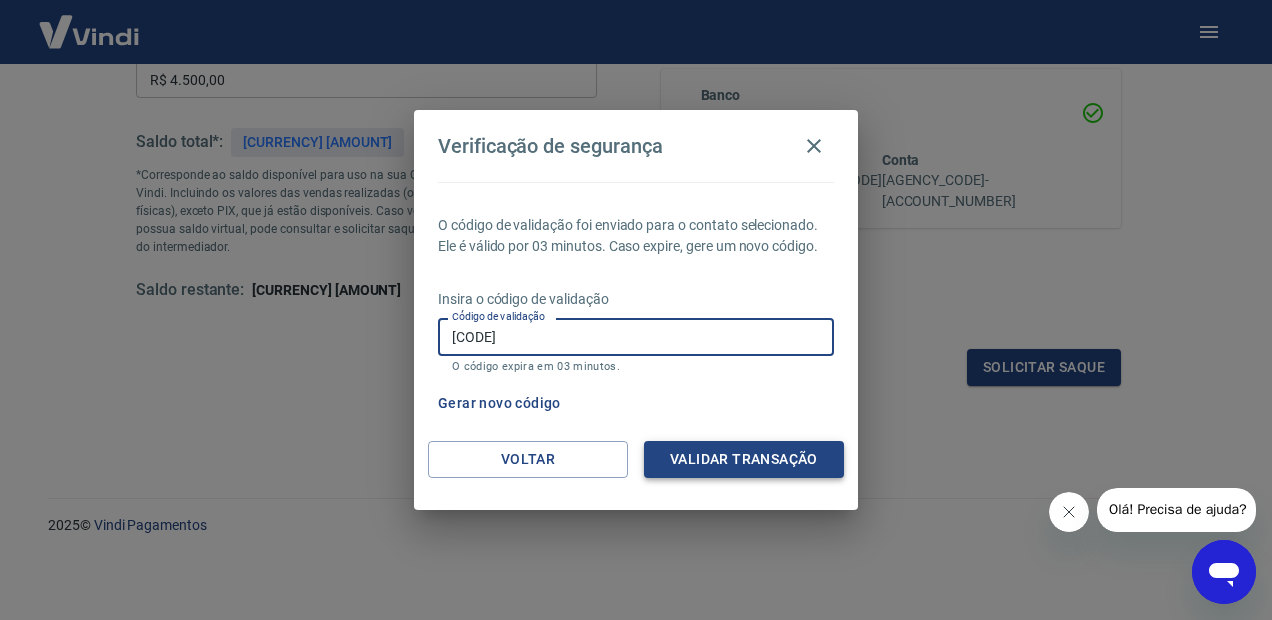 type on "306388" 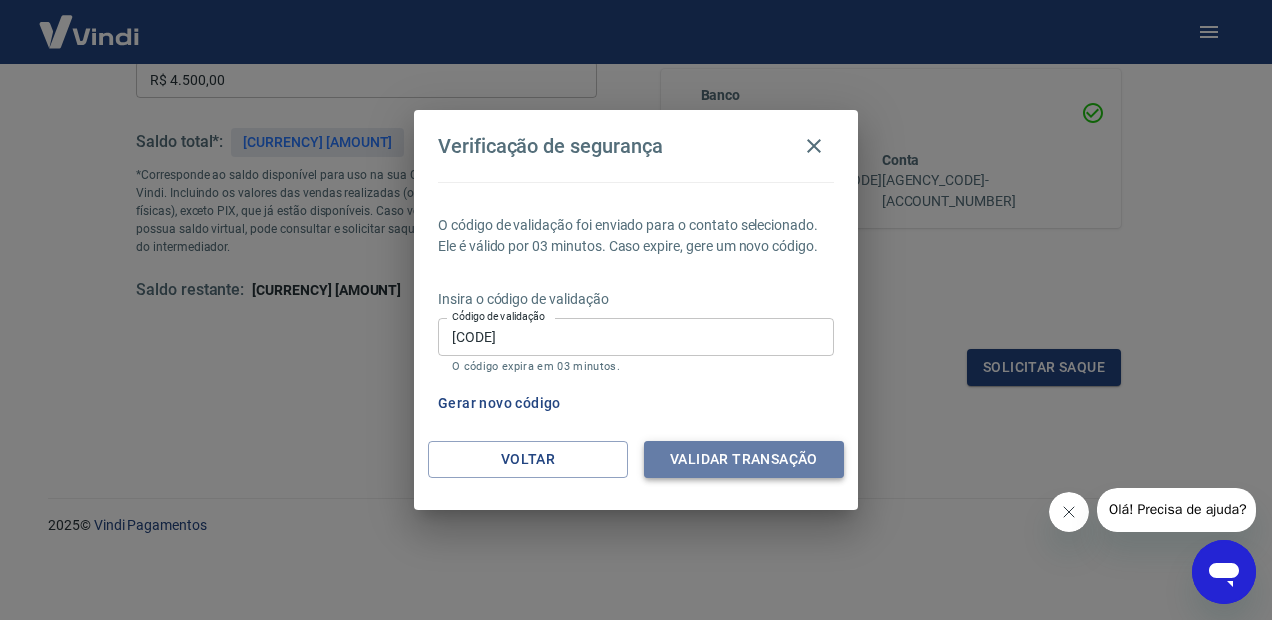 click on "Validar transação" at bounding box center (744, 459) 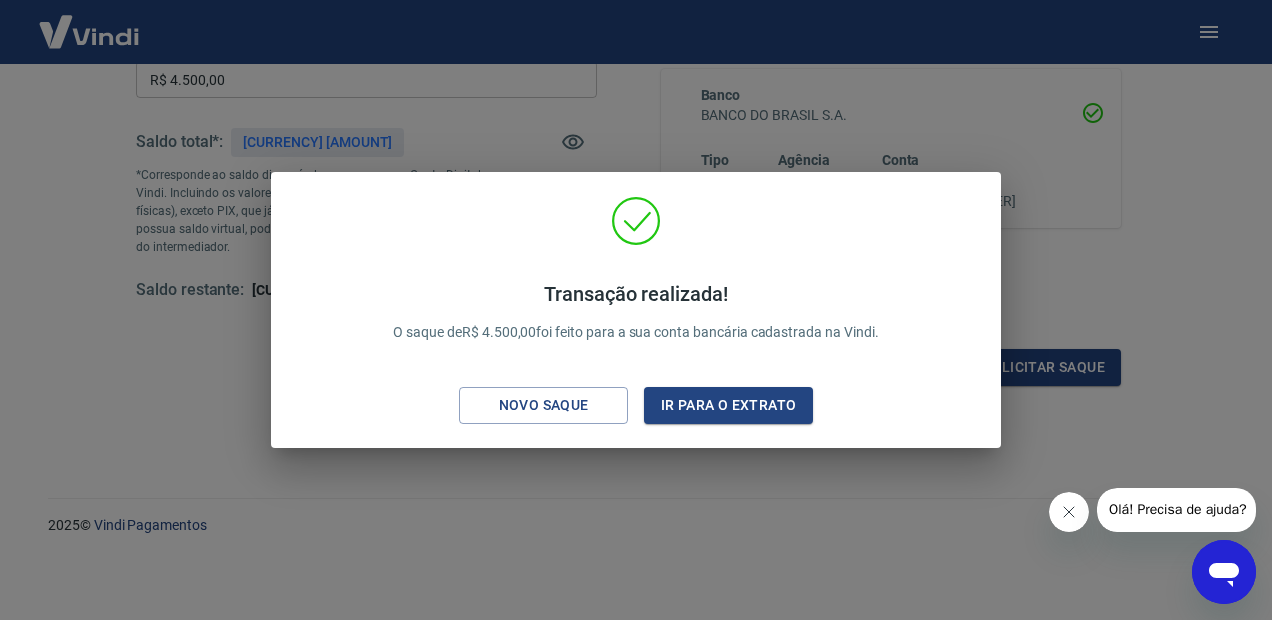 click on "Transação realizada! O saque de  R$ 4.500,00  foi feito para a sua conta bancária cadastrada na Vindi. Novo saque Ir para o extrato" at bounding box center (636, 314) 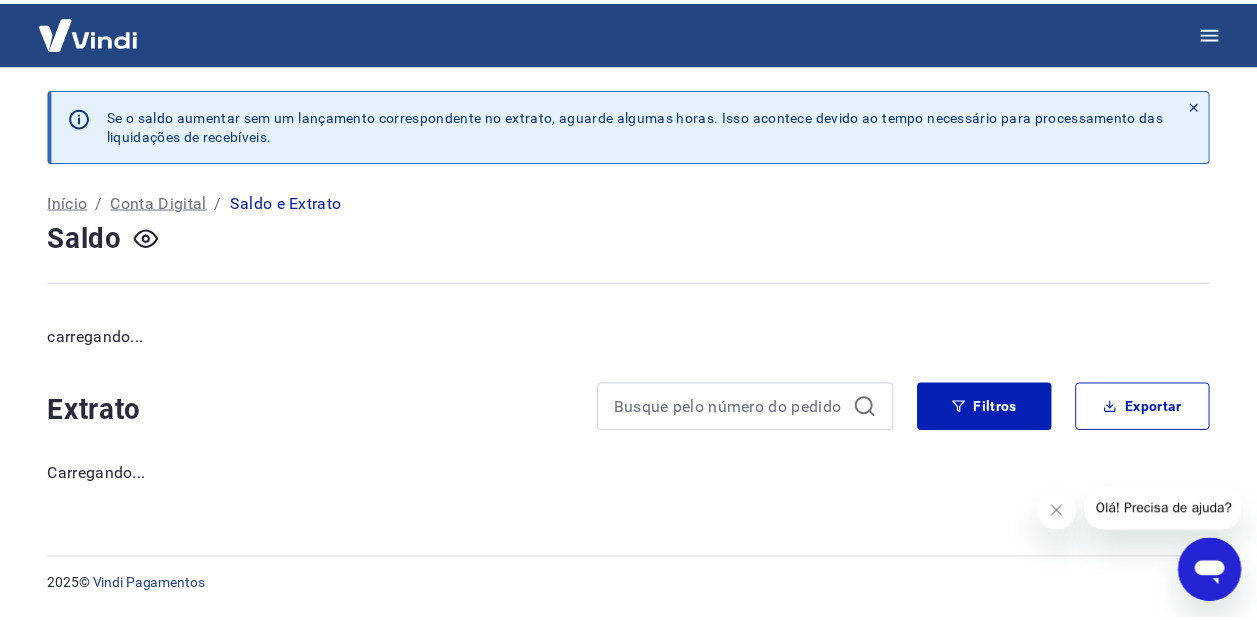 scroll, scrollTop: 0, scrollLeft: 0, axis: both 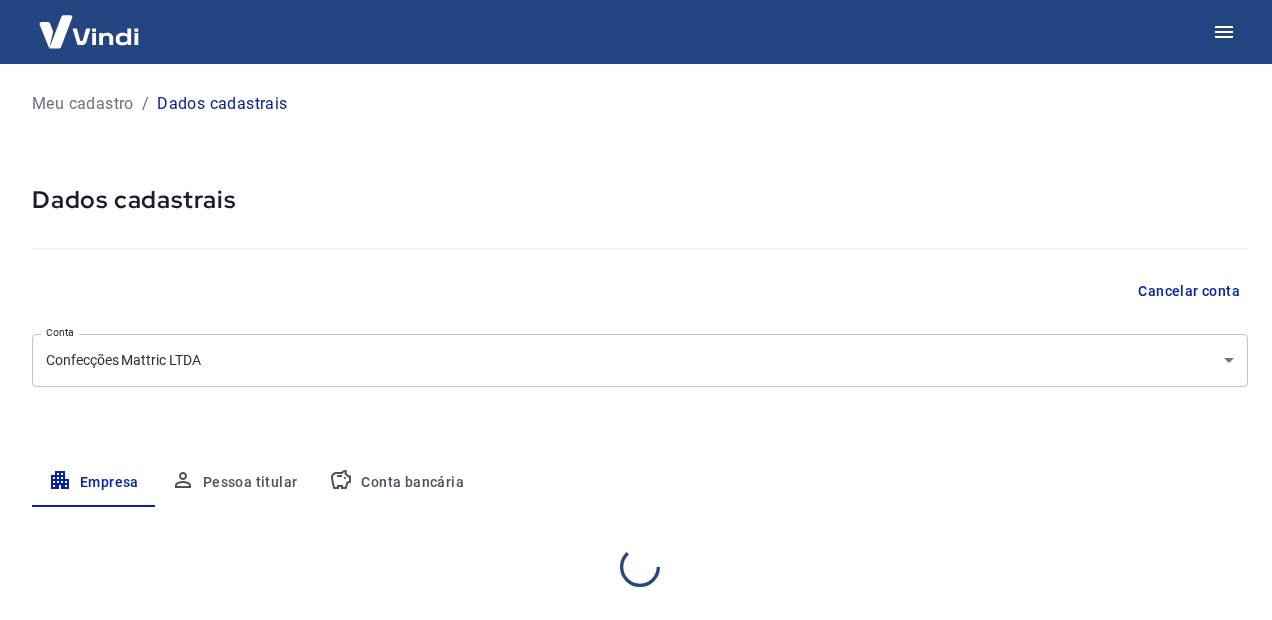 select on "SC" 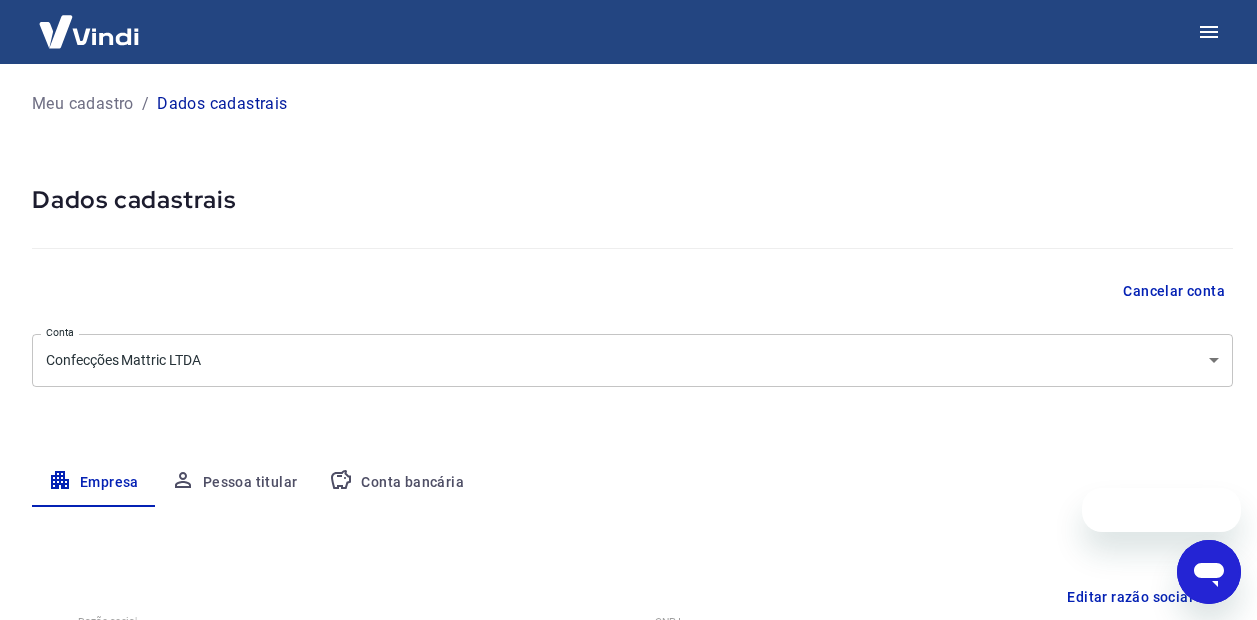 scroll, scrollTop: 0, scrollLeft: 0, axis: both 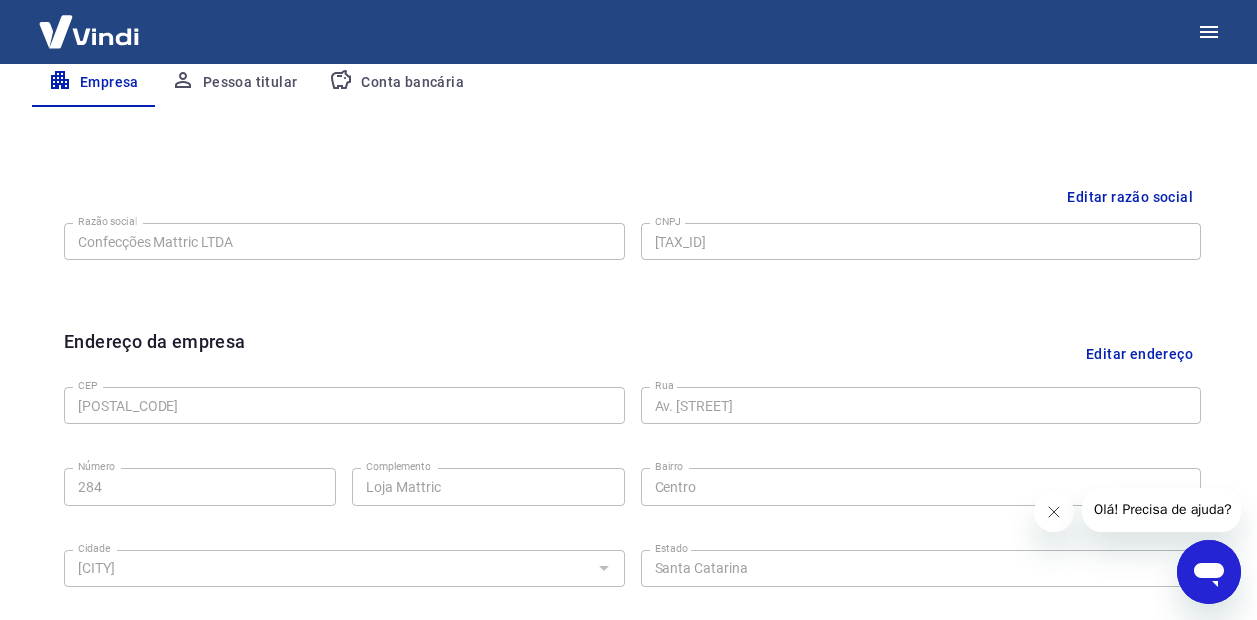 click on "Conta bancária" at bounding box center (396, 83) 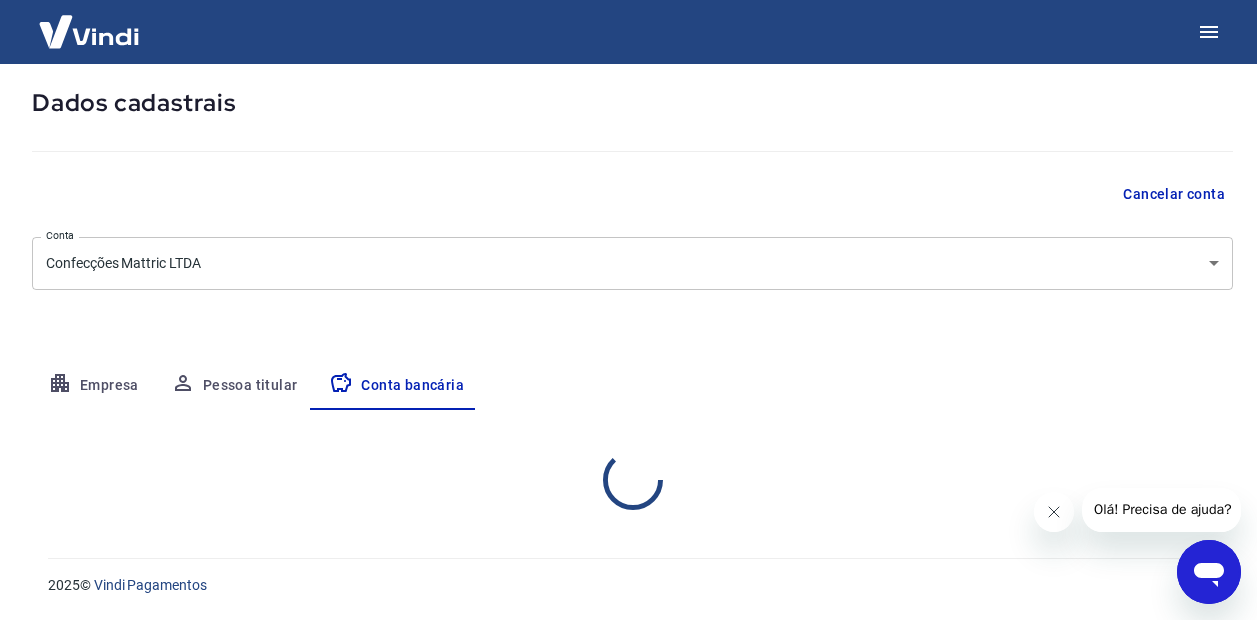 select on "1" 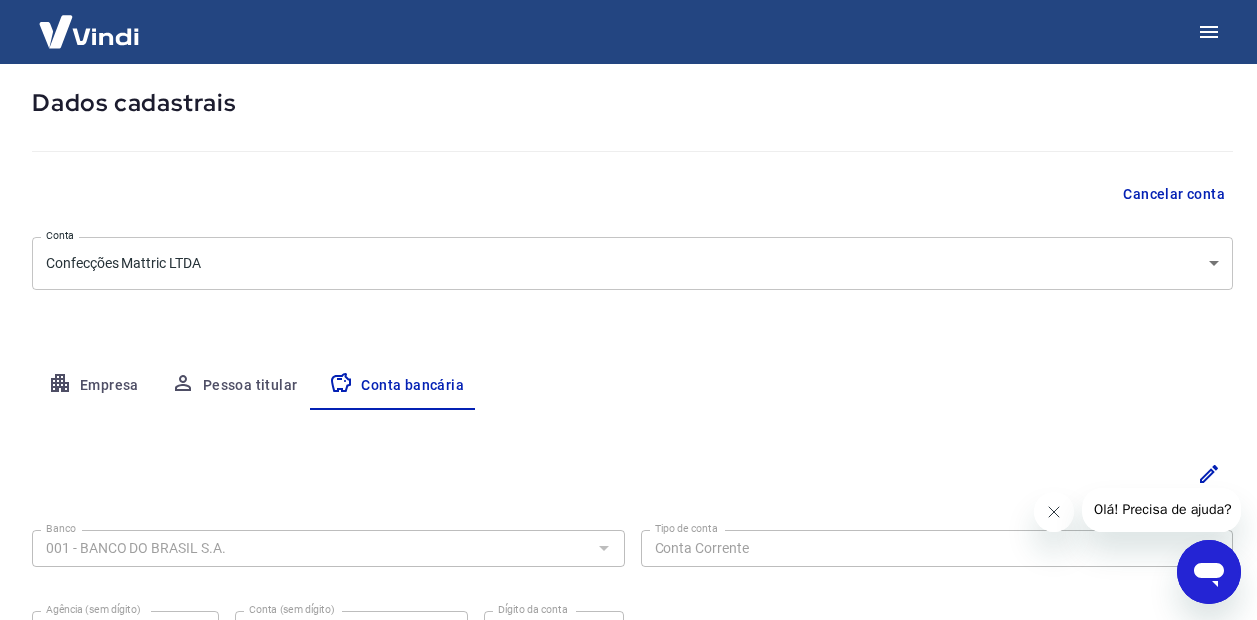 scroll, scrollTop: 301, scrollLeft: 0, axis: vertical 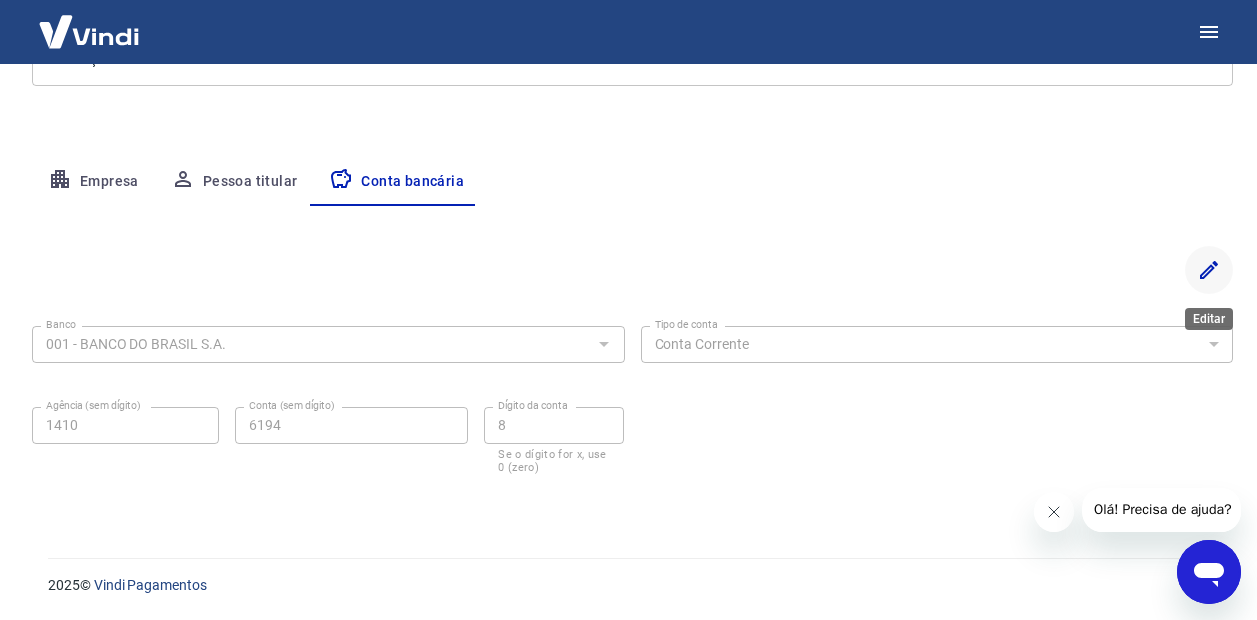 click 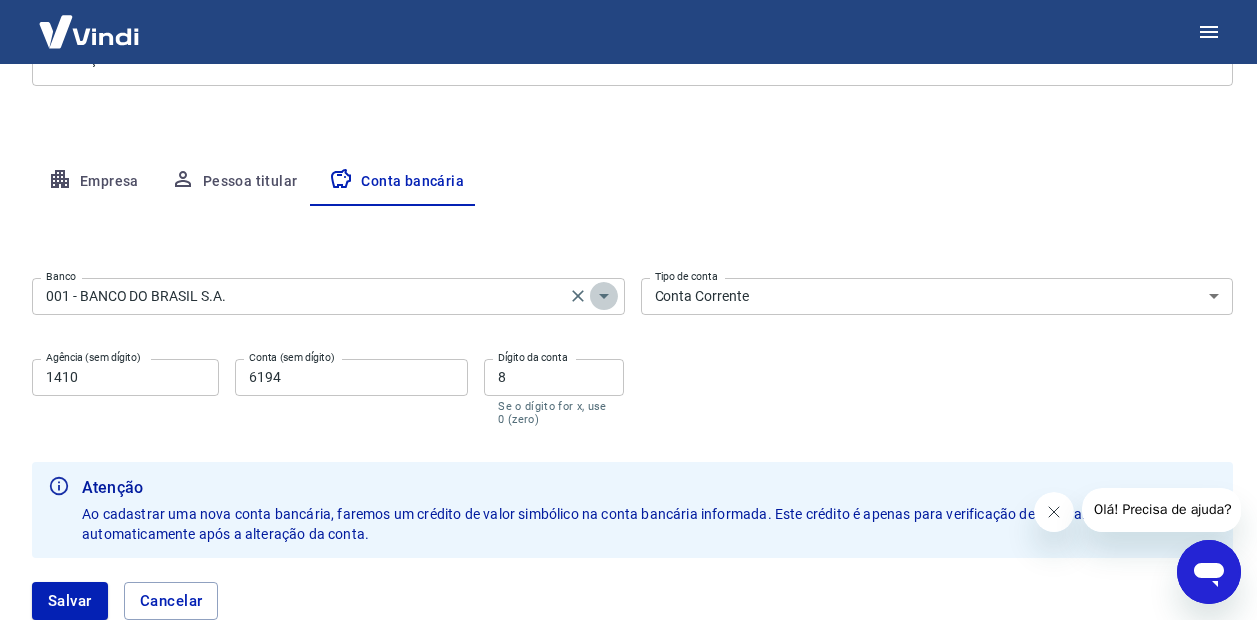 click 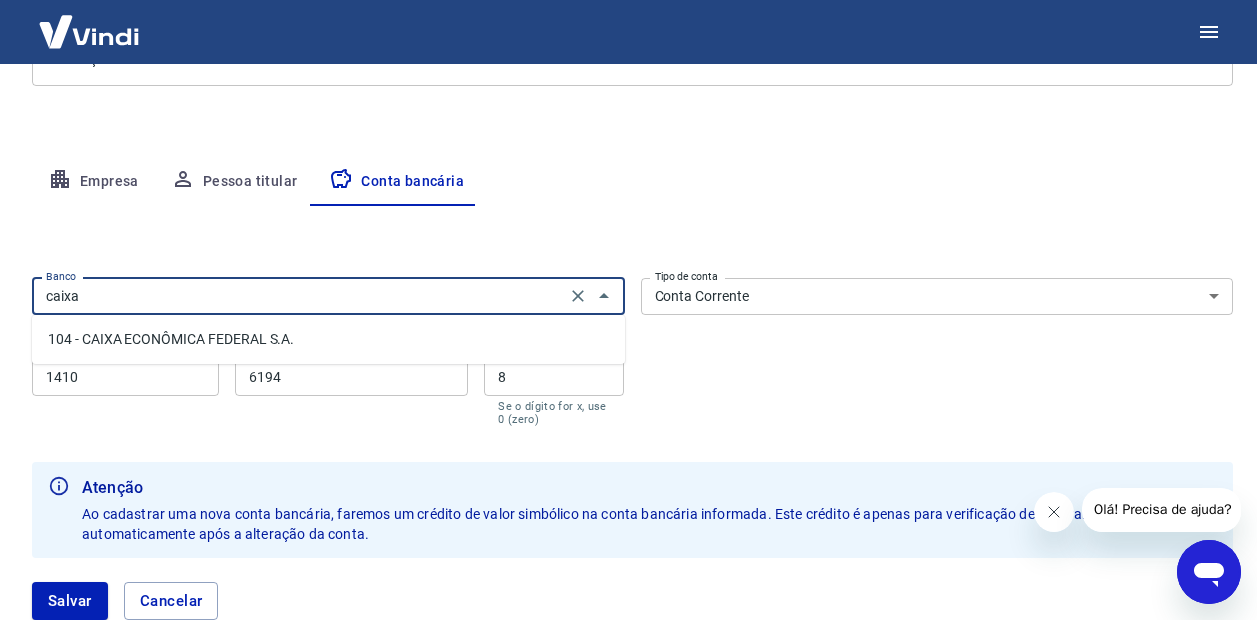 click on "104 - CAIXA ECONÔMICA FEDERAL S.A." at bounding box center (328, 339) 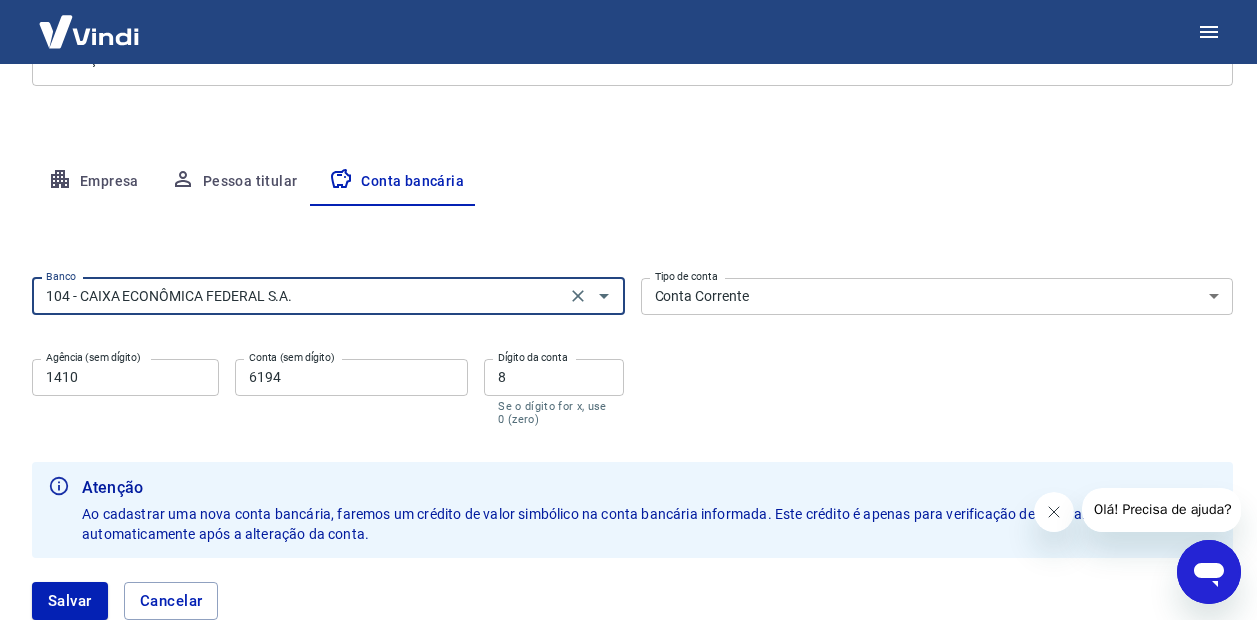 type on "104 - CAIXA ECONÔMICA FEDERAL S.A." 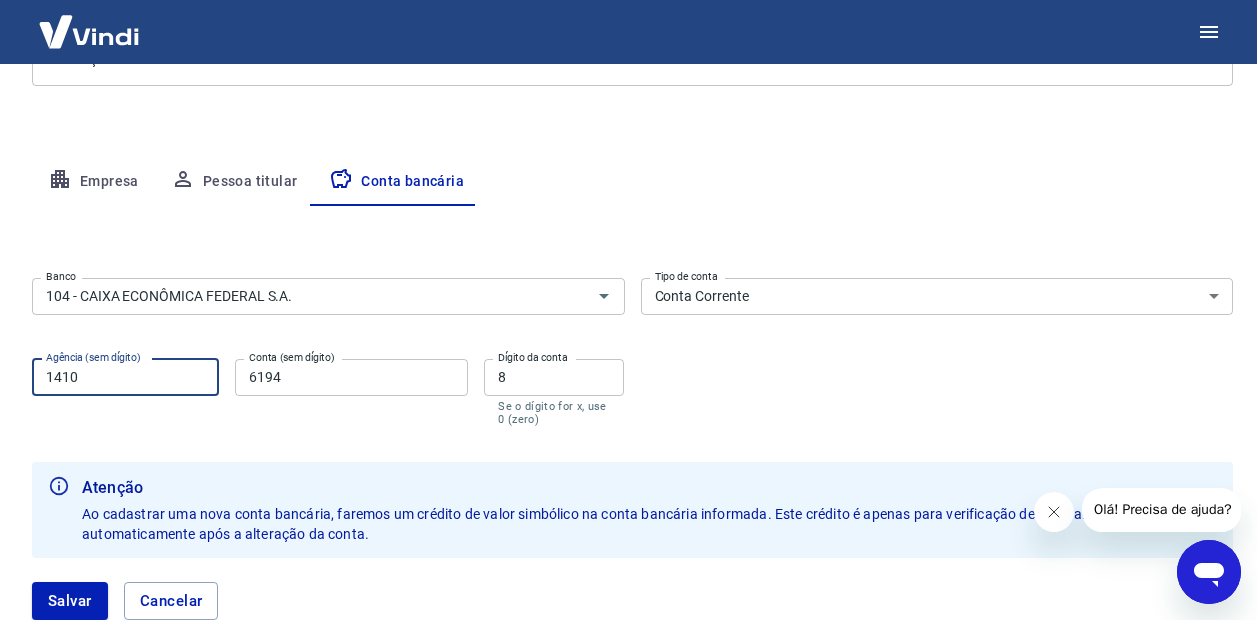 click on "1410" at bounding box center [125, 377] 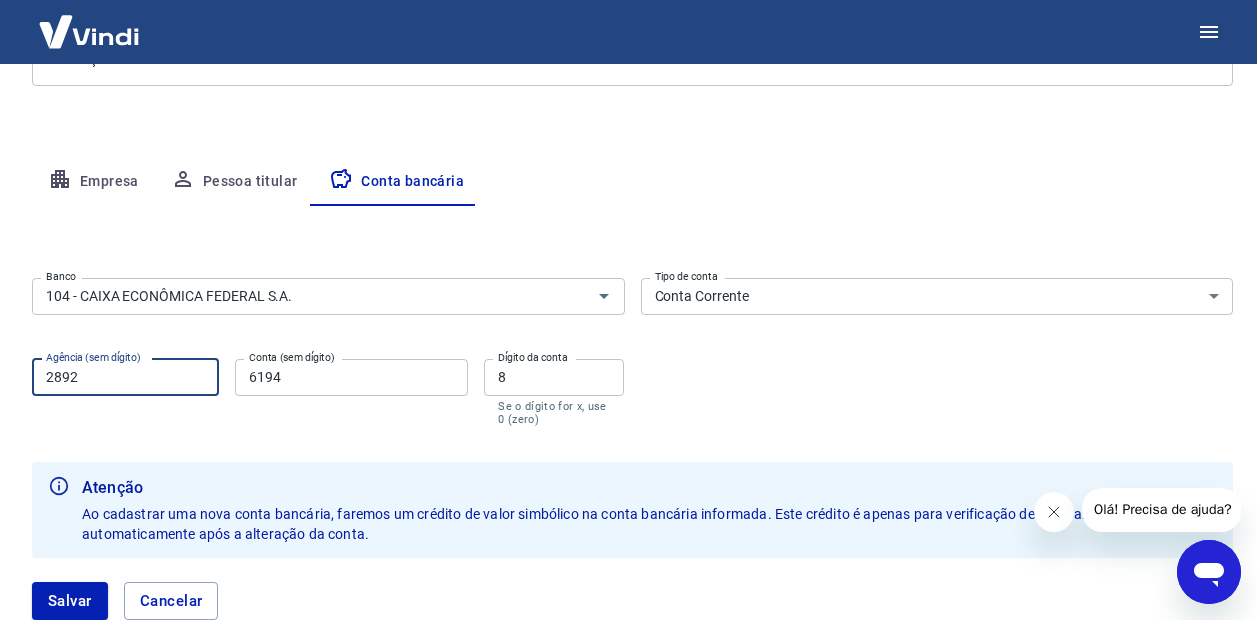 type on "2892" 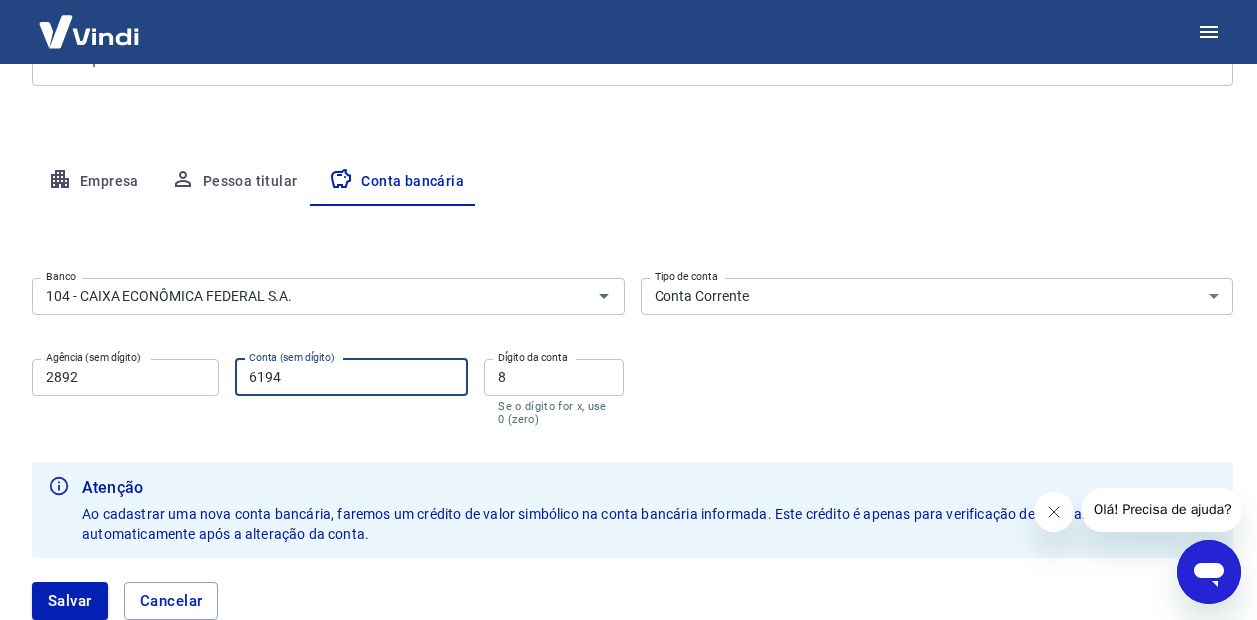 paste on "000578070482" 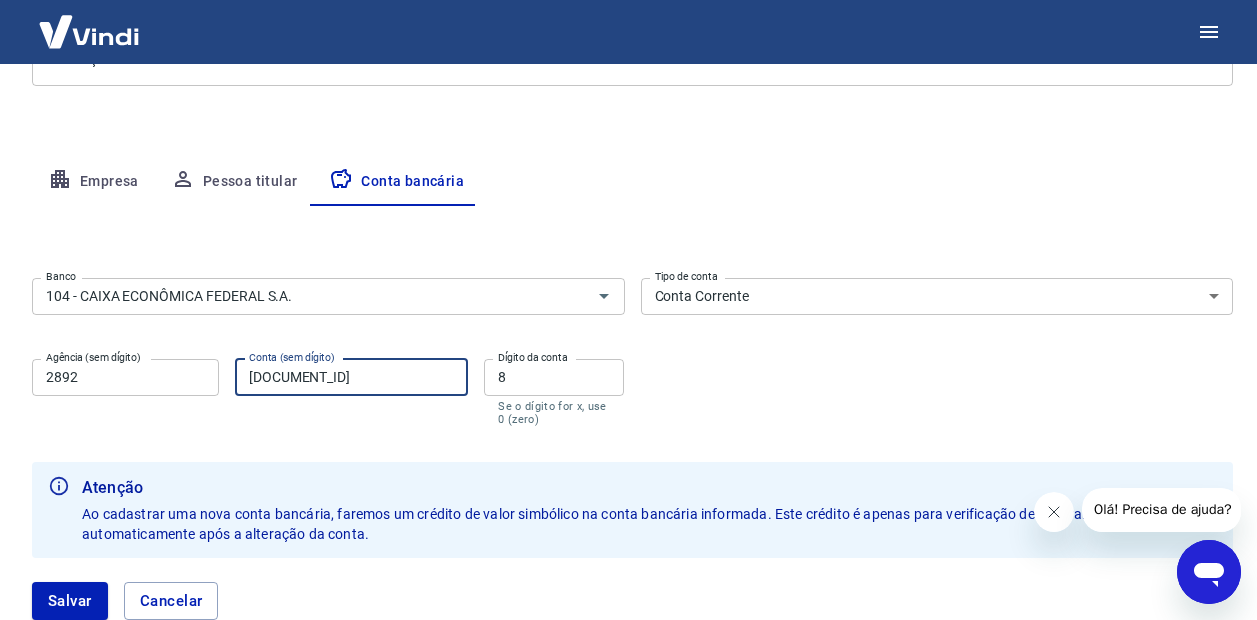 type on "000578070482" 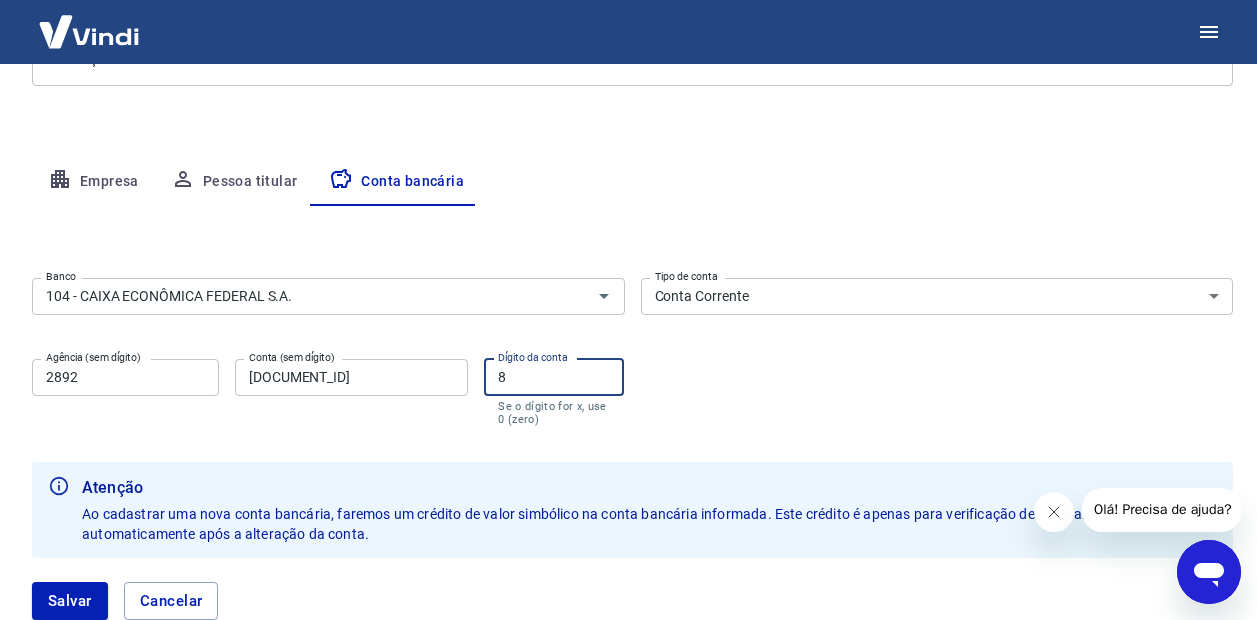 type 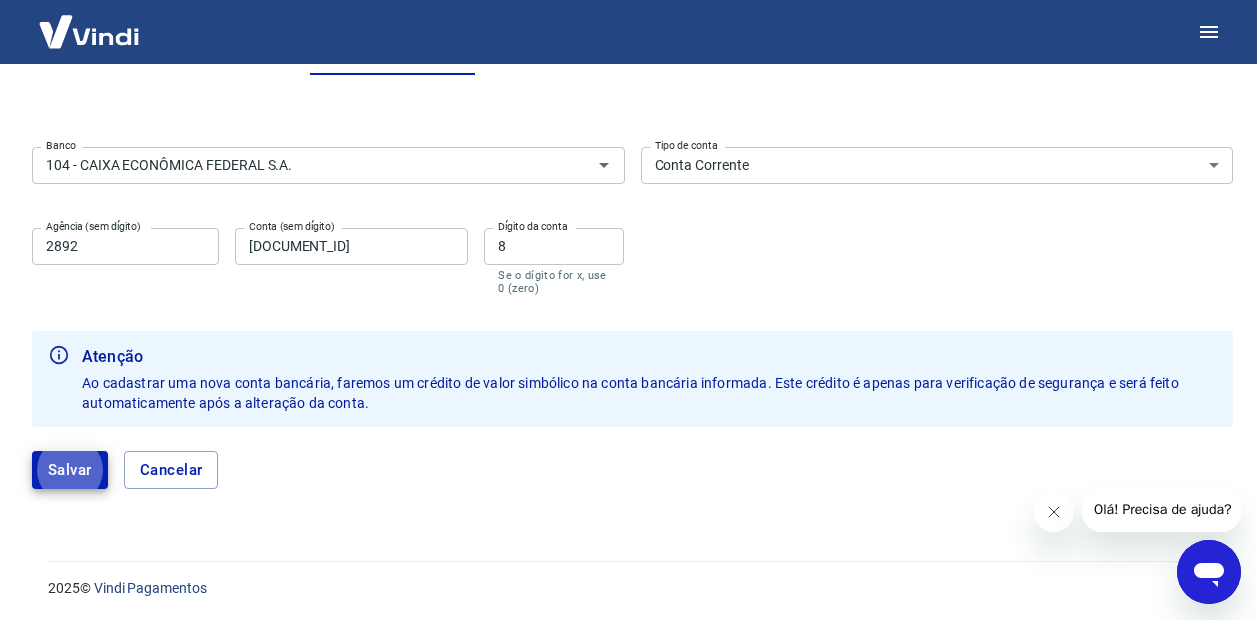 scroll, scrollTop: 435, scrollLeft: 0, axis: vertical 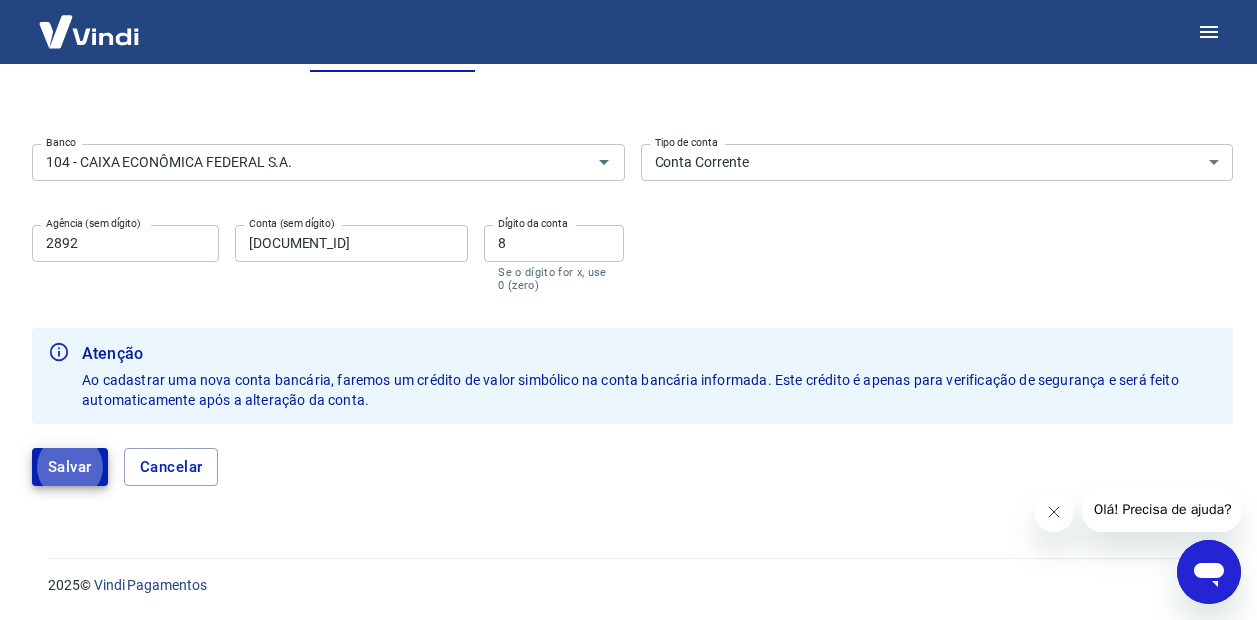 click on "Salvar Cancelar" at bounding box center (632, 467) 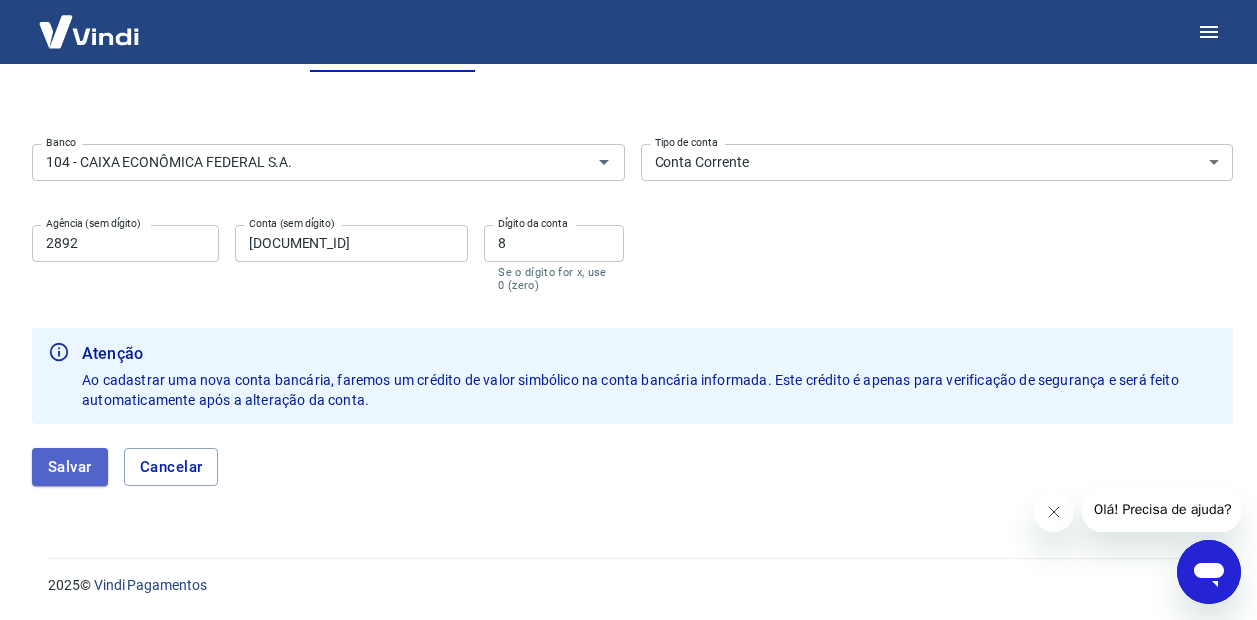 click on "Salvar" at bounding box center (70, 467) 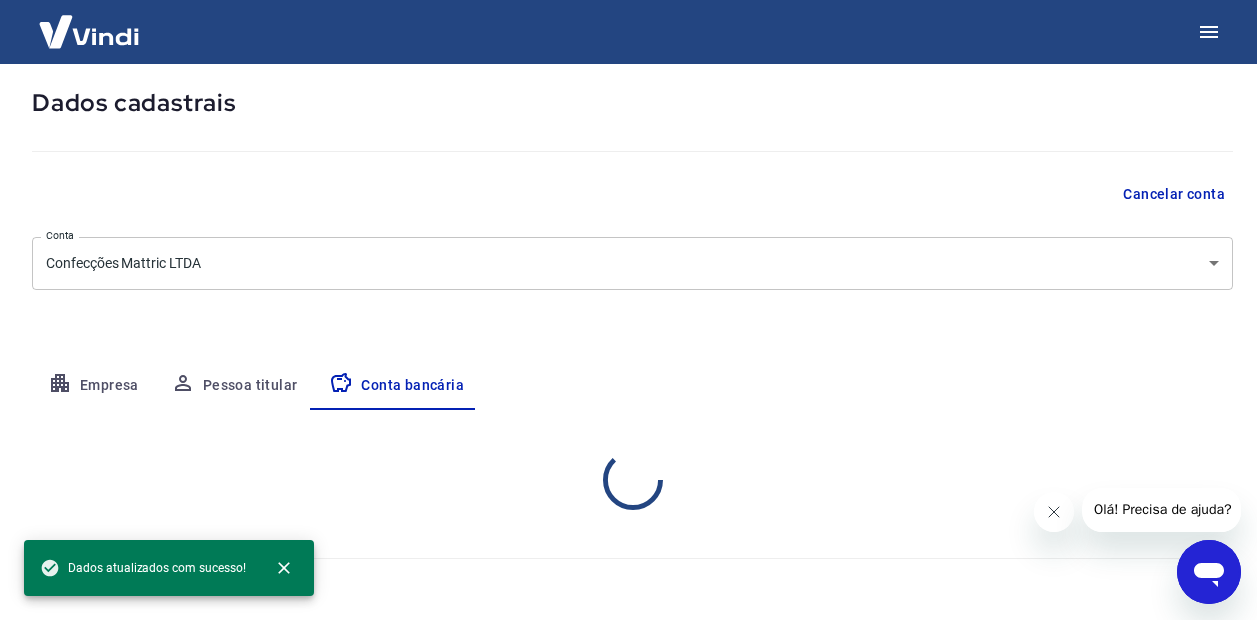 select on "1" 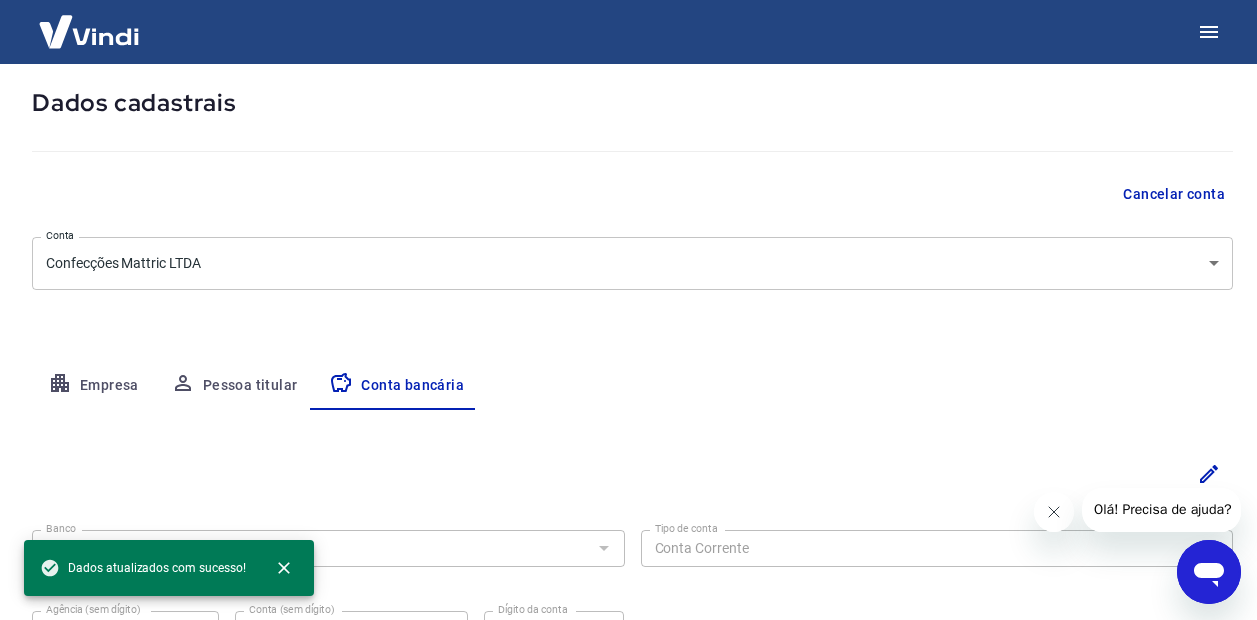 scroll, scrollTop: 301, scrollLeft: 0, axis: vertical 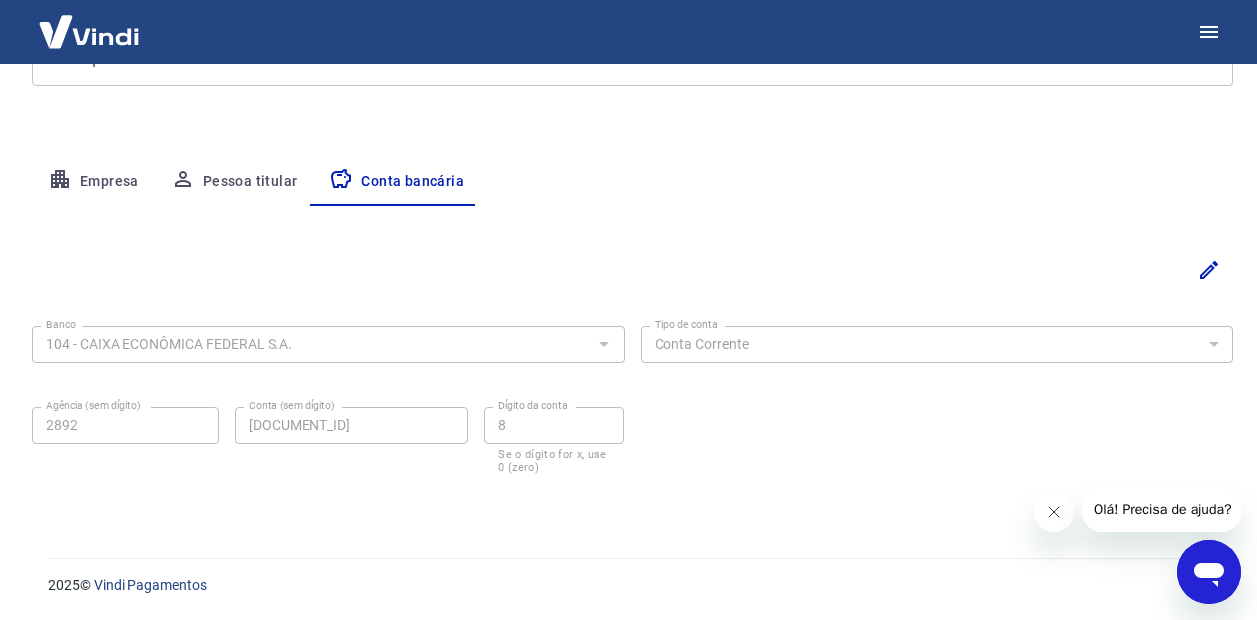 click at bounding box center (89, 31) 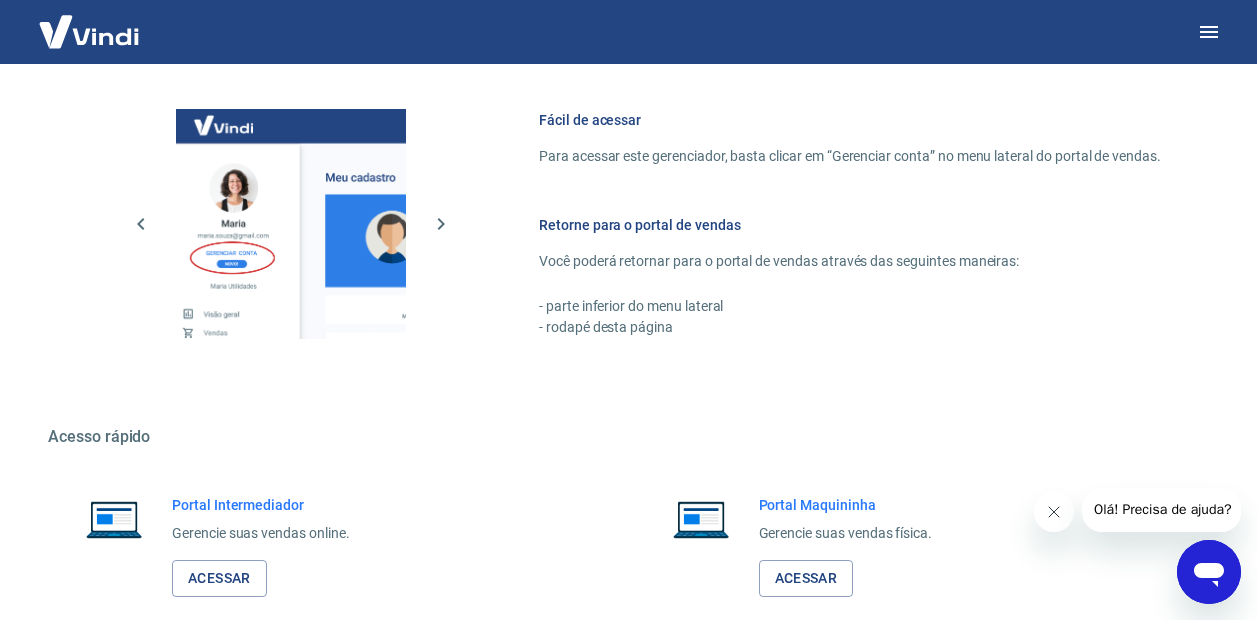 scroll, scrollTop: 1087, scrollLeft: 0, axis: vertical 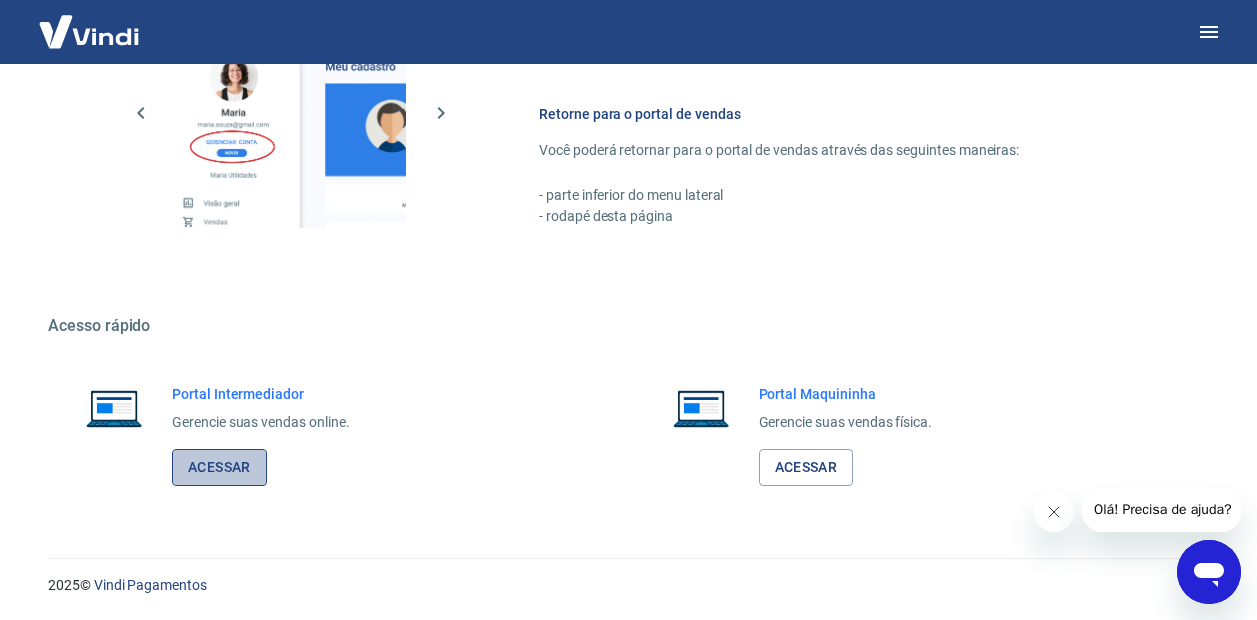 click on "Acessar" at bounding box center (219, 467) 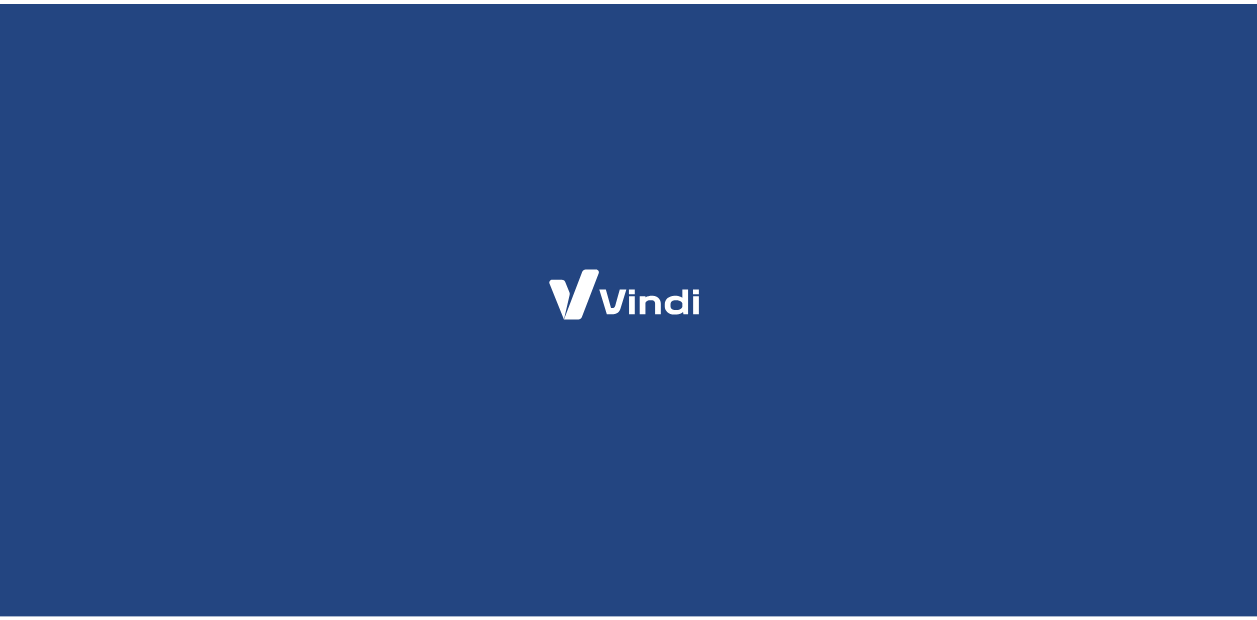 scroll, scrollTop: 0, scrollLeft: 0, axis: both 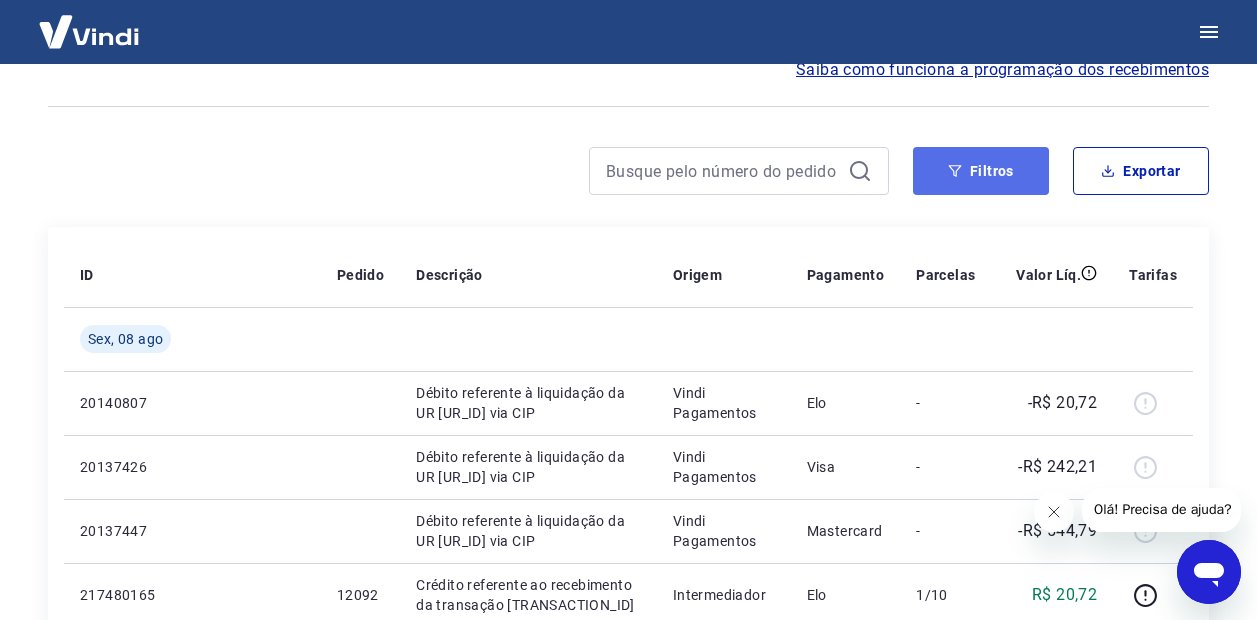 click on "Filtros" at bounding box center (981, 171) 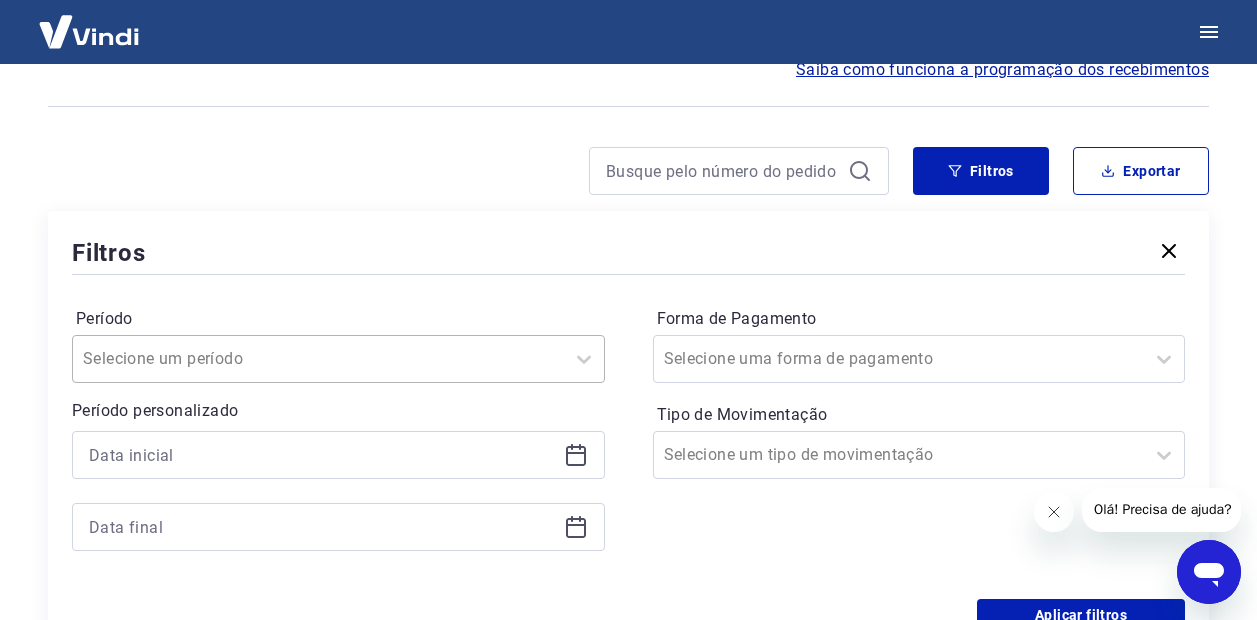 scroll, scrollTop: 263, scrollLeft: 0, axis: vertical 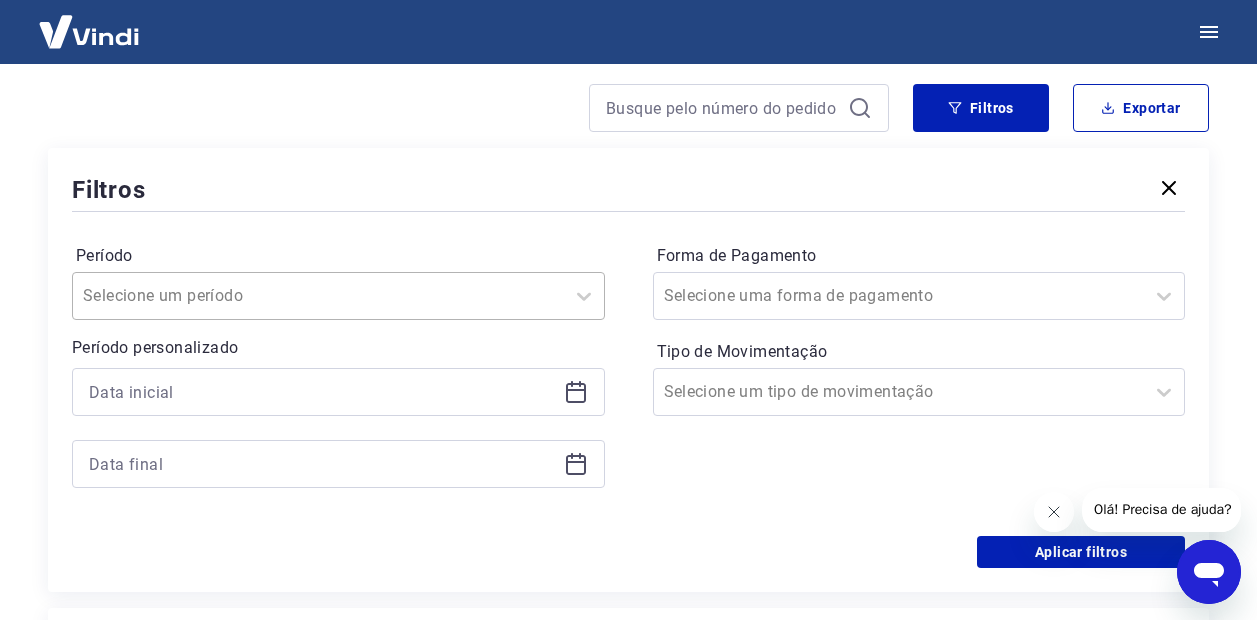 click on "Selecione um período" at bounding box center [338, 296] 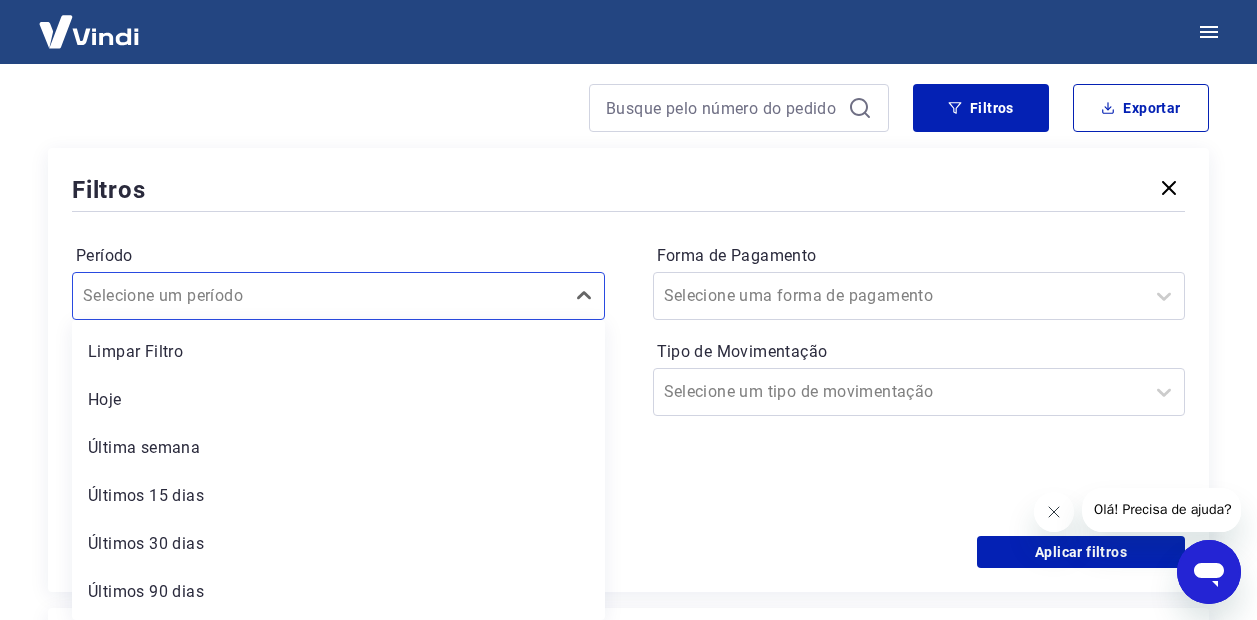 click on "Período option Limpar Filtro focused, 1 of 7. 7 results available. Use Up and Down to choose options, press Enter to select the currently focused option, press Escape to exit the menu, press Tab to select the option and exit the menu. Selecione um período Limpar Filtro Hoje Última semana Últimos 15 dias Últimos 30 dias Últimos 90 dias Últimos 6 meses Período personalizado Forma de Pagamento Selecione uma forma de pagamento Tipo de Movimentação Selecione um tipo de movimentação" at bounding box center (628, 376) 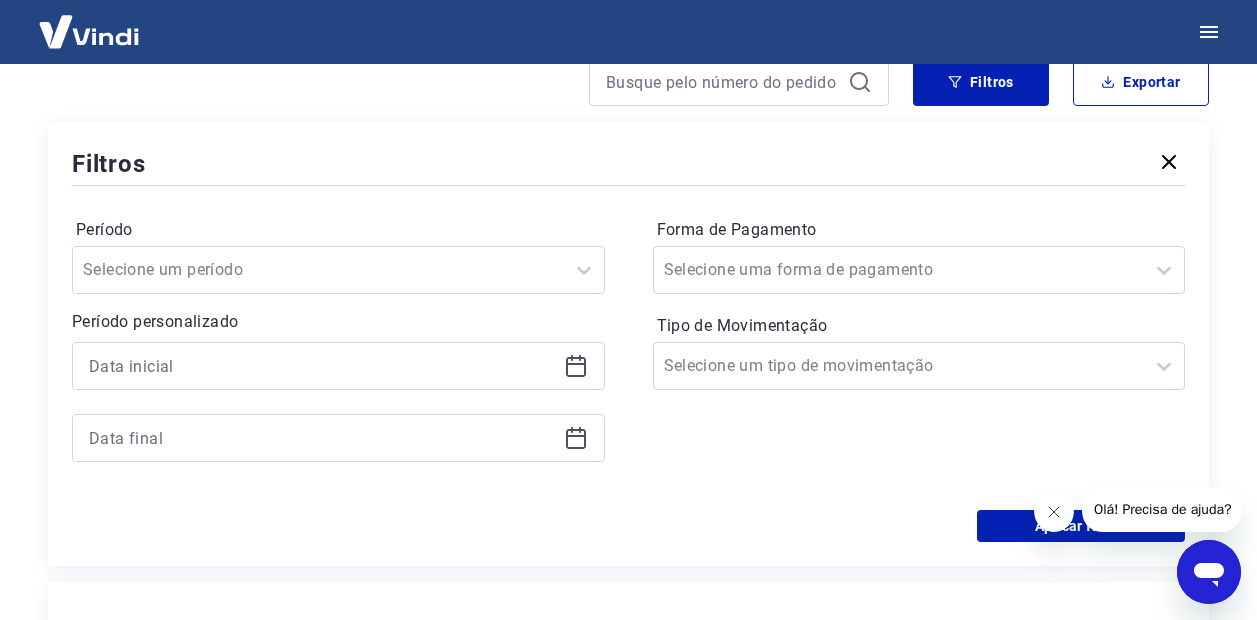 scroll, scrollTop: 363, scrollLeft: 0, axis: vertical 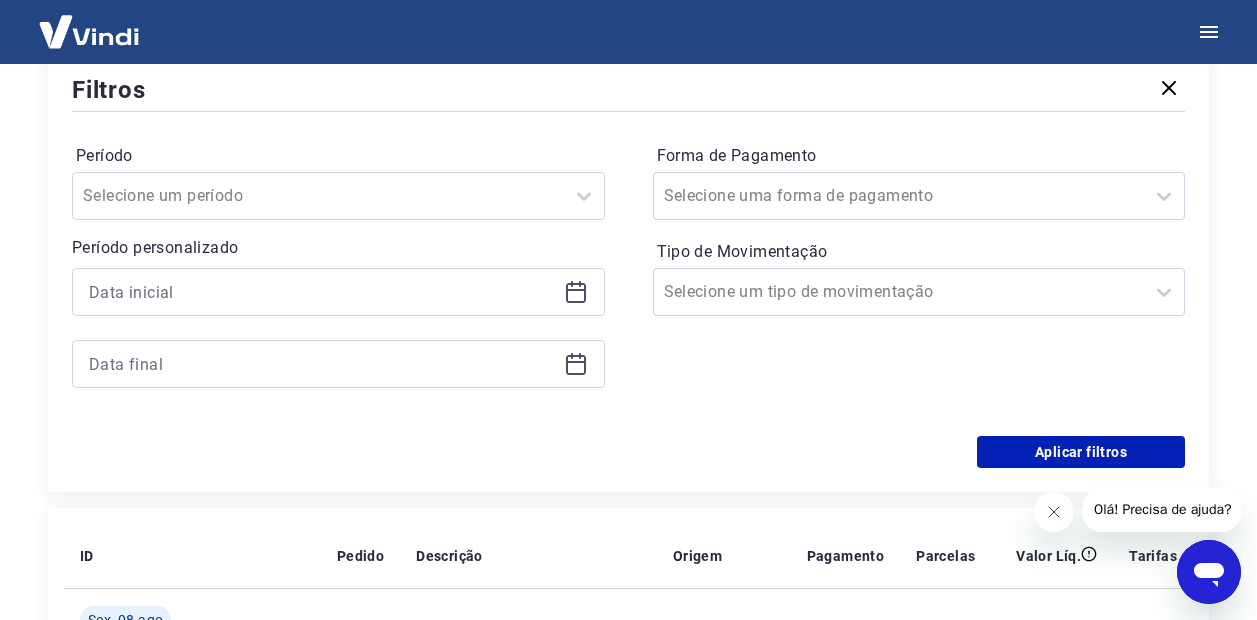 click 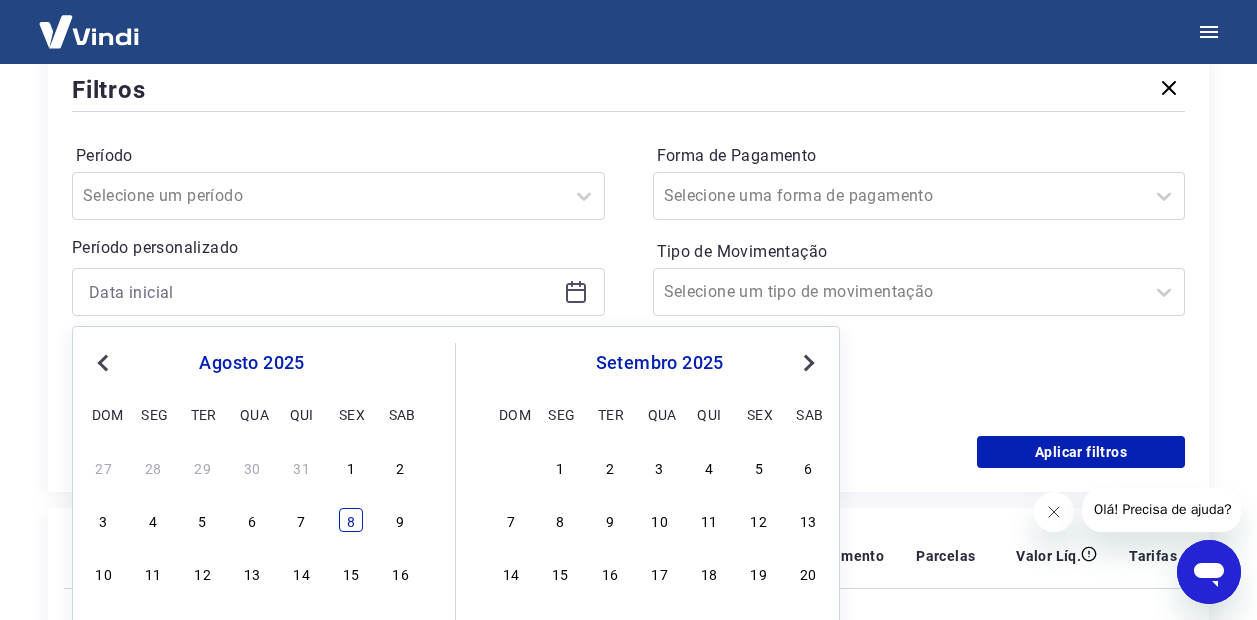 click on "8" at bounding box center [351, 520] 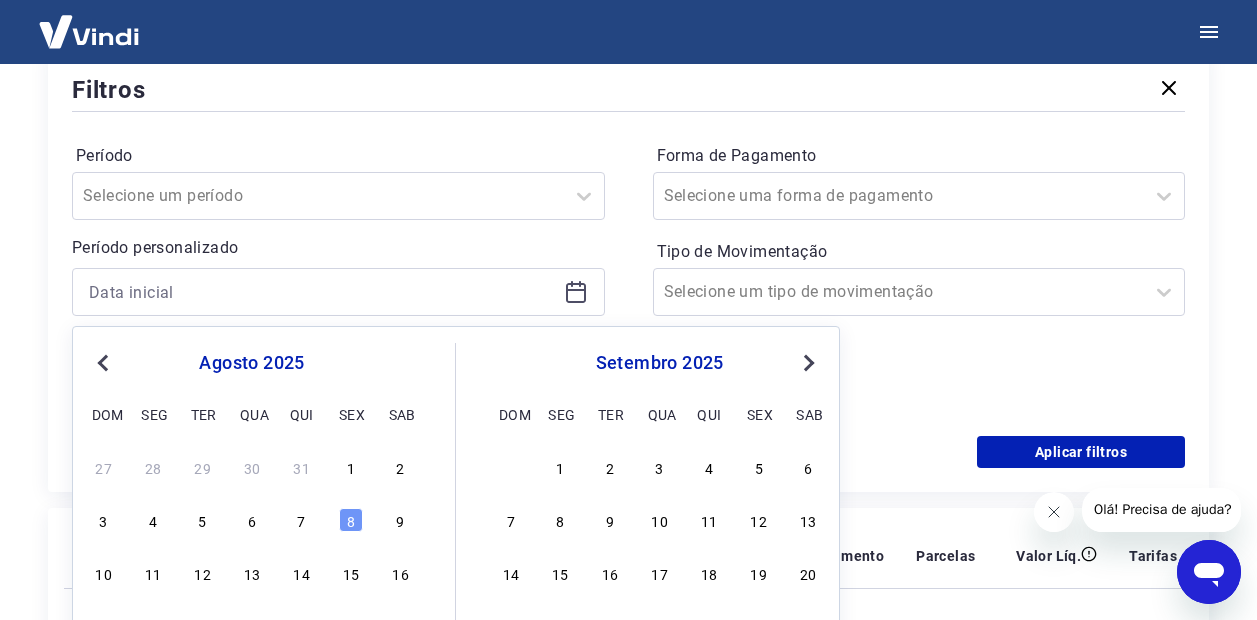 type on "08/08/2025" 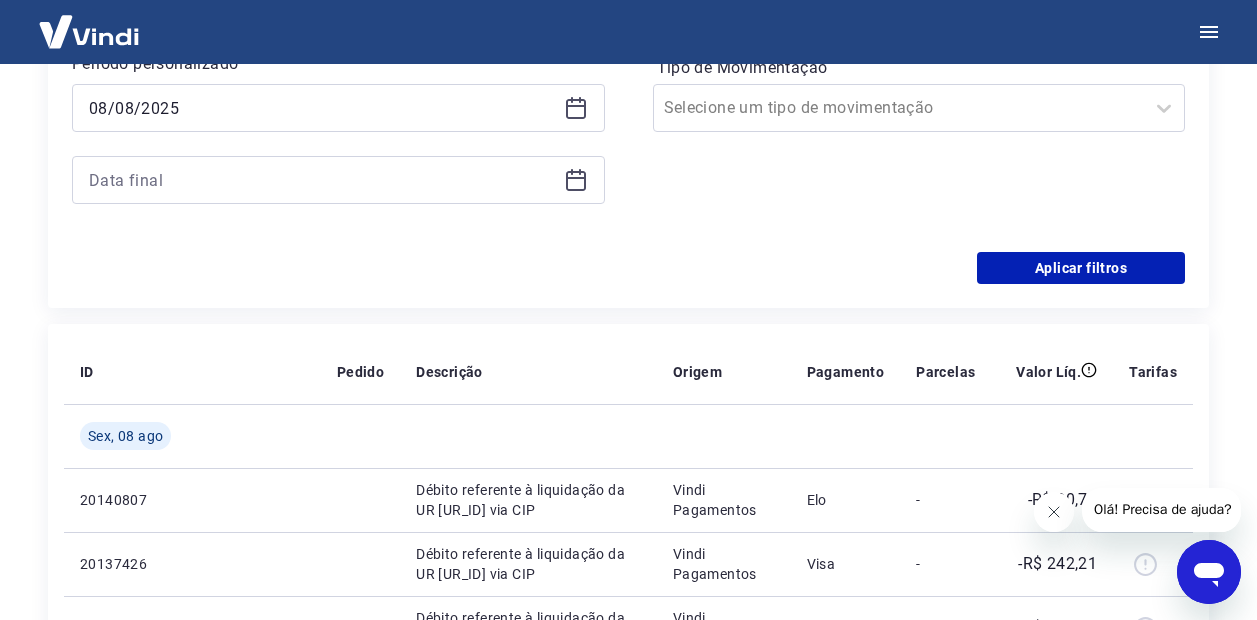 scroll, scrollTop: 563, scrollLeft: 0, axis: vertical 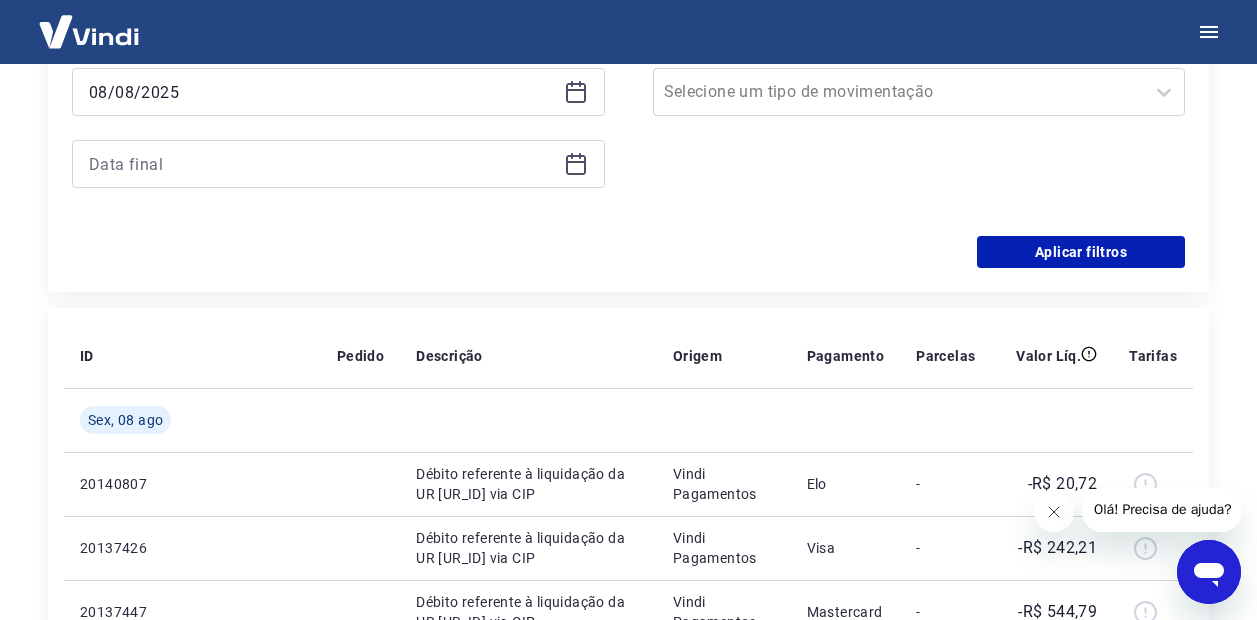 click 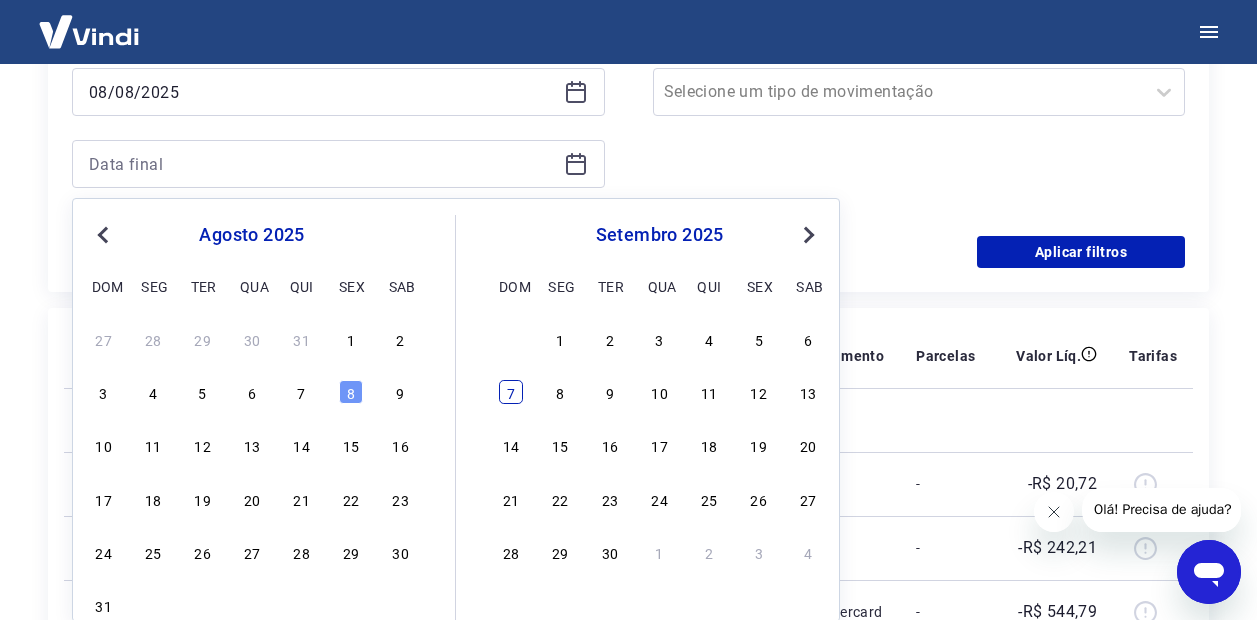 click on "7" at bounding box center (511, 392) 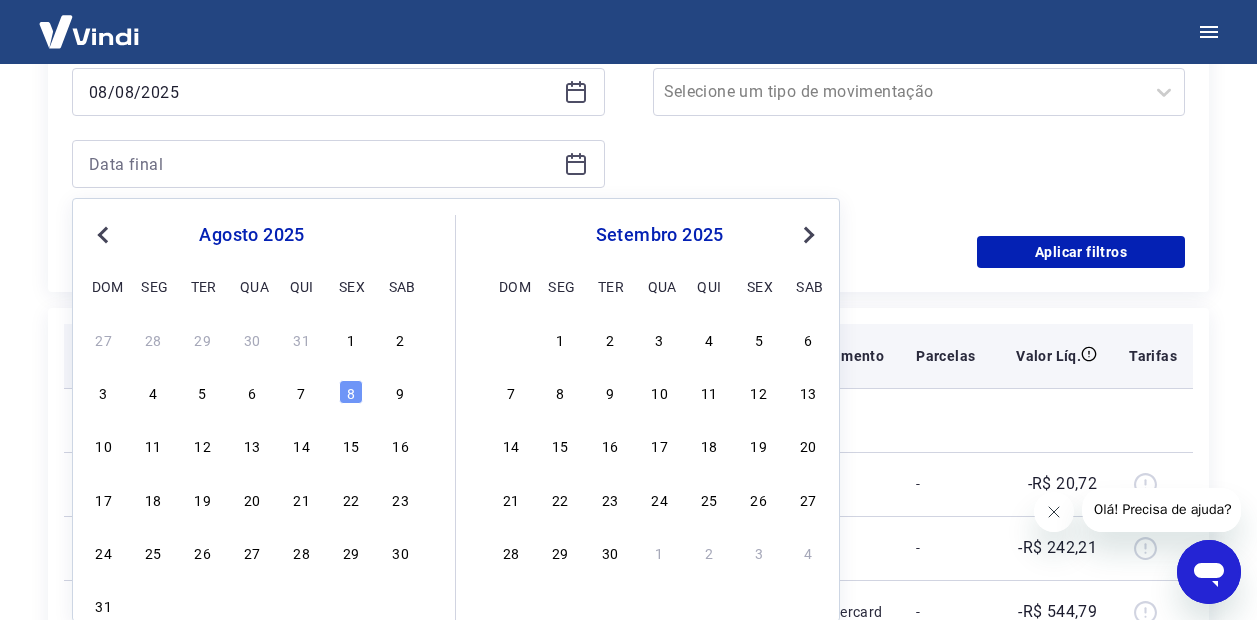 type on "07/09/2025" 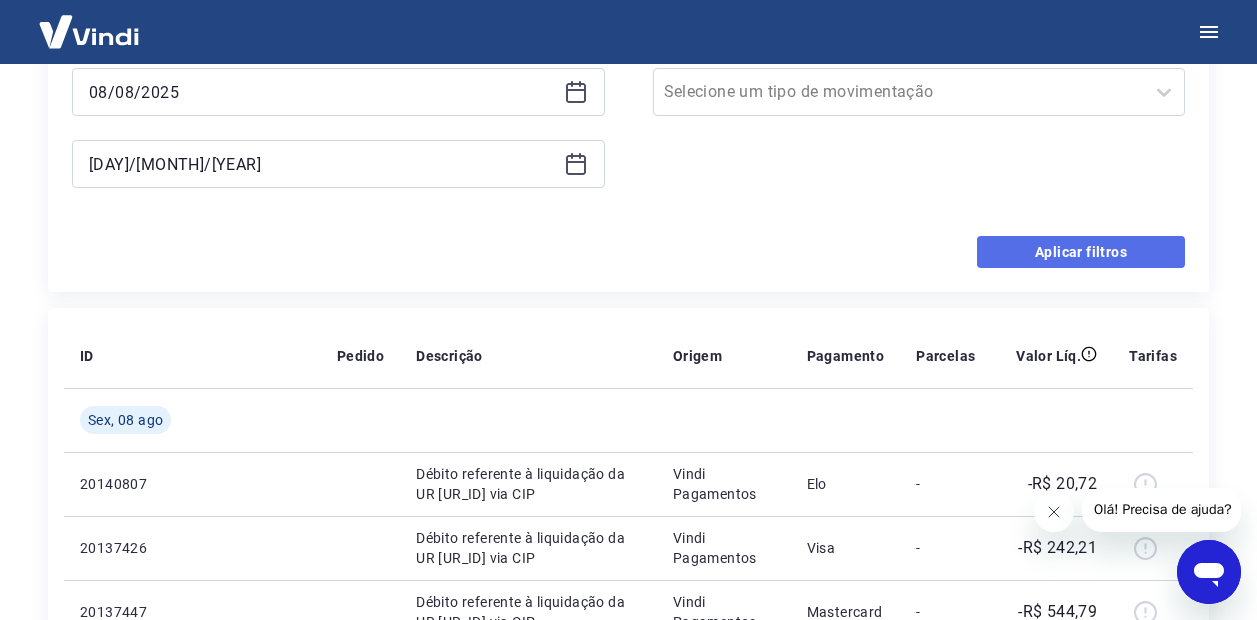 click on "Aplicar filtros" at bounding box center (1081, 252) 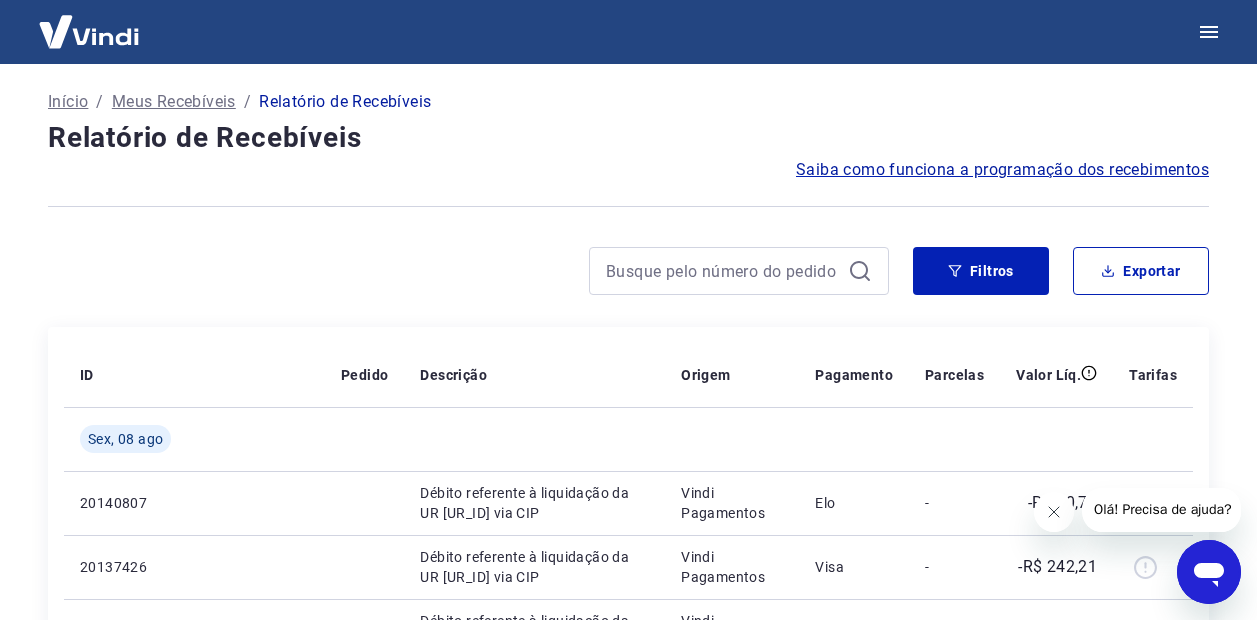 scroll, scrollTop: 0, scrollLeft: 0, axis: both 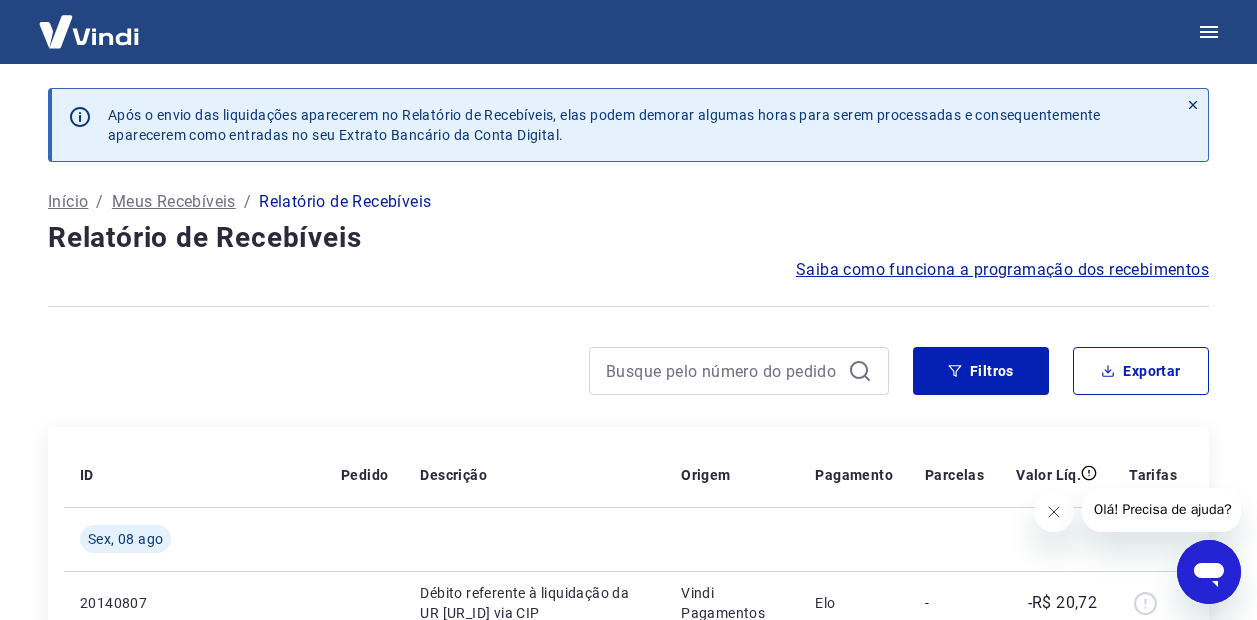 click on "Início" at bounding box center [68, 202] 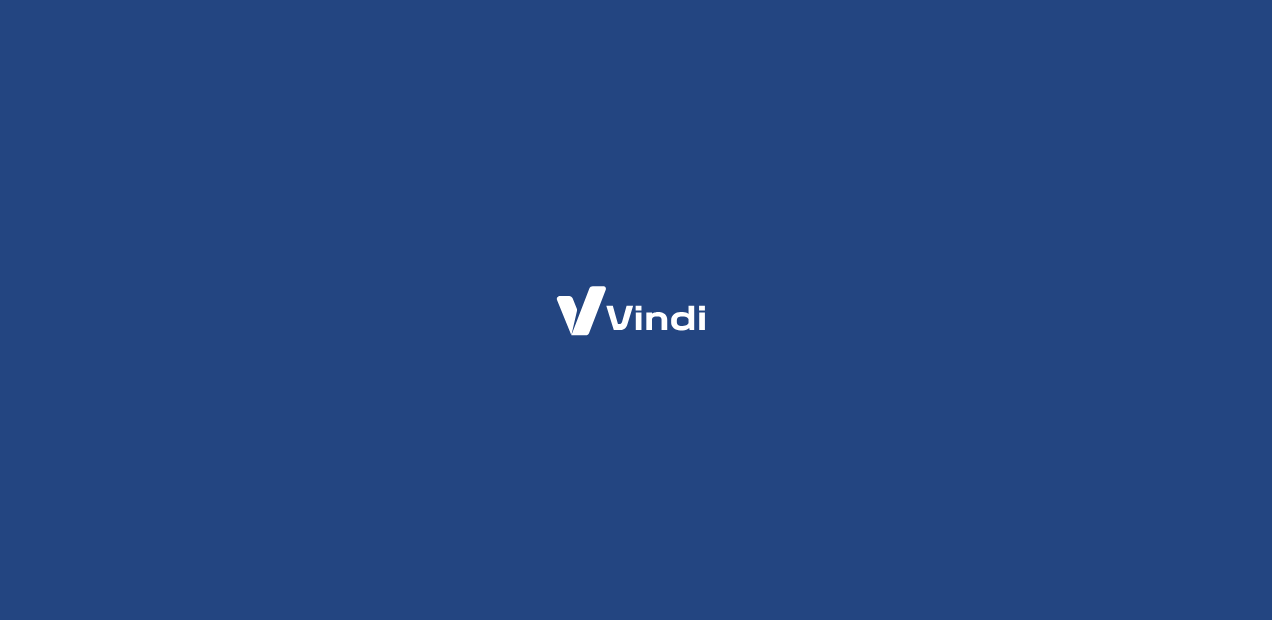 scroll, scrollTop: 0, scrollLeft: 0, axis: both 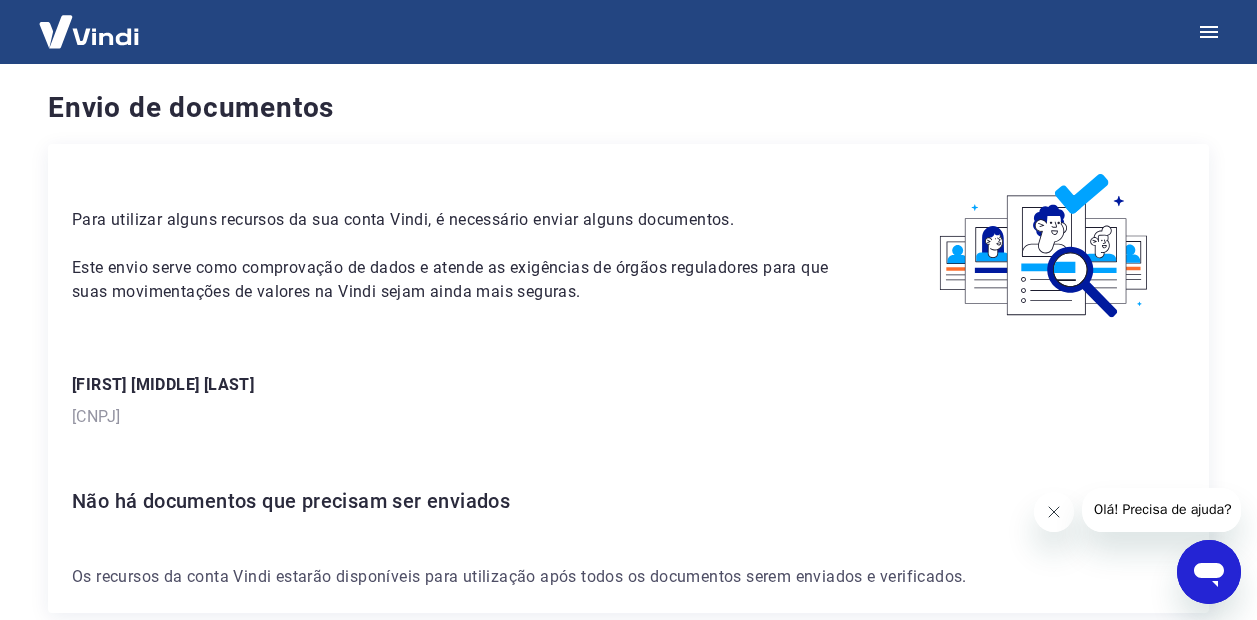 click at bounding box center (89, 31) 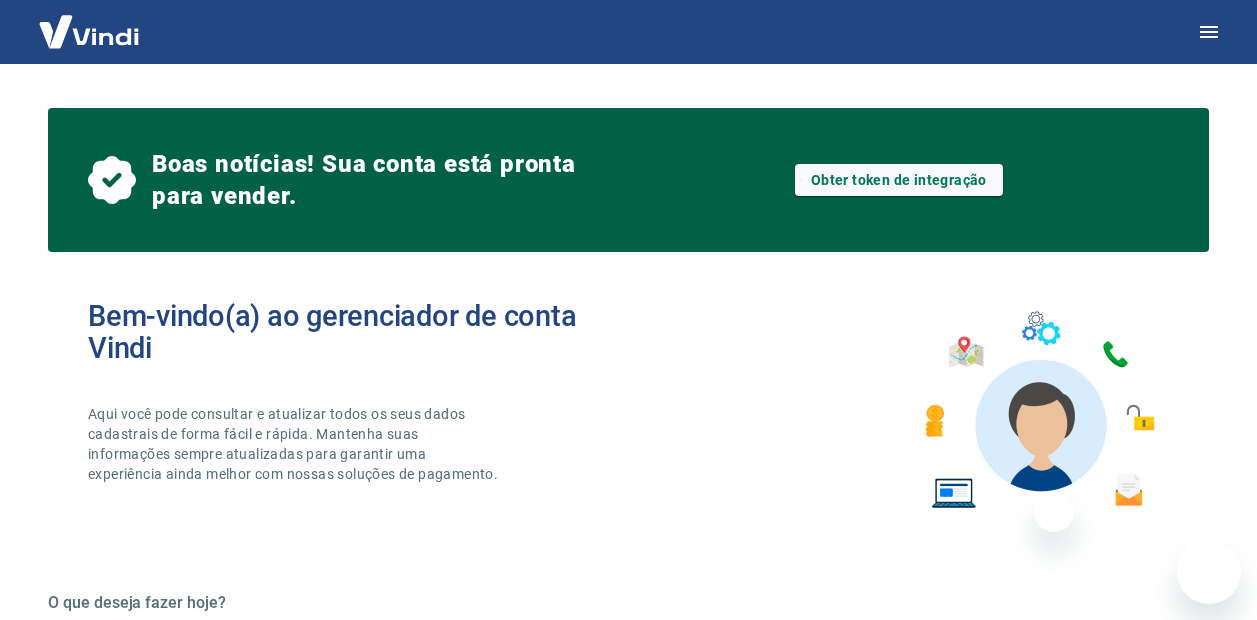 scroll, scrollTop: 1087, scrollLeft: 0, axis: vertical 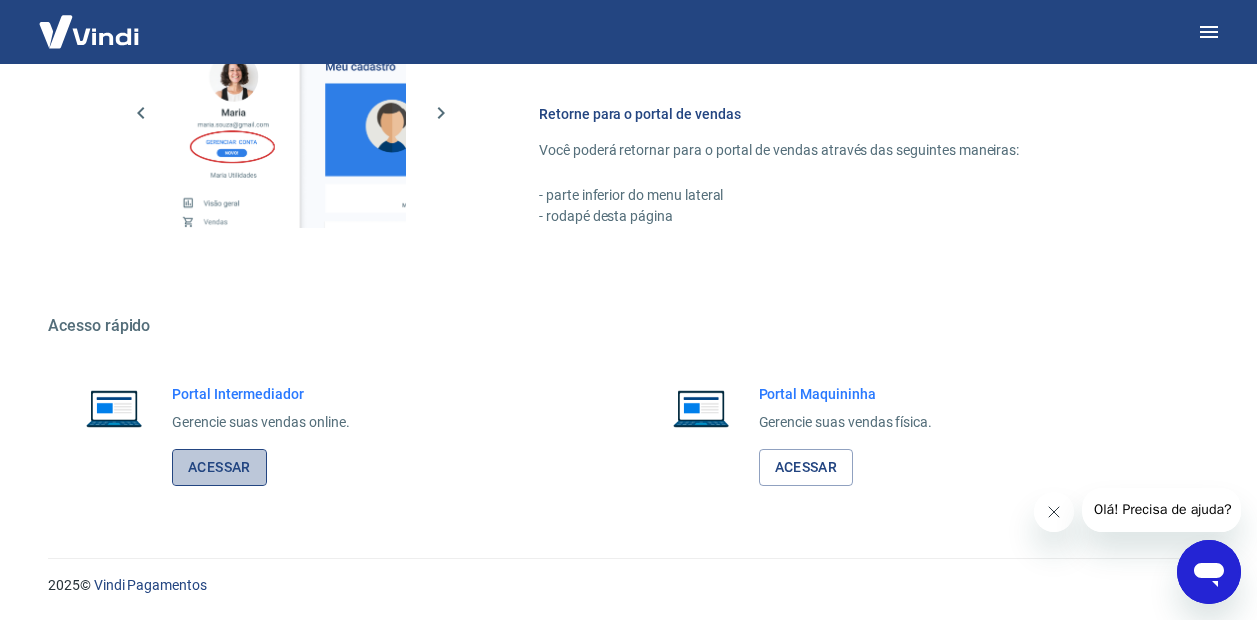 click on "Acessar" at bounding box center (219, 467) 